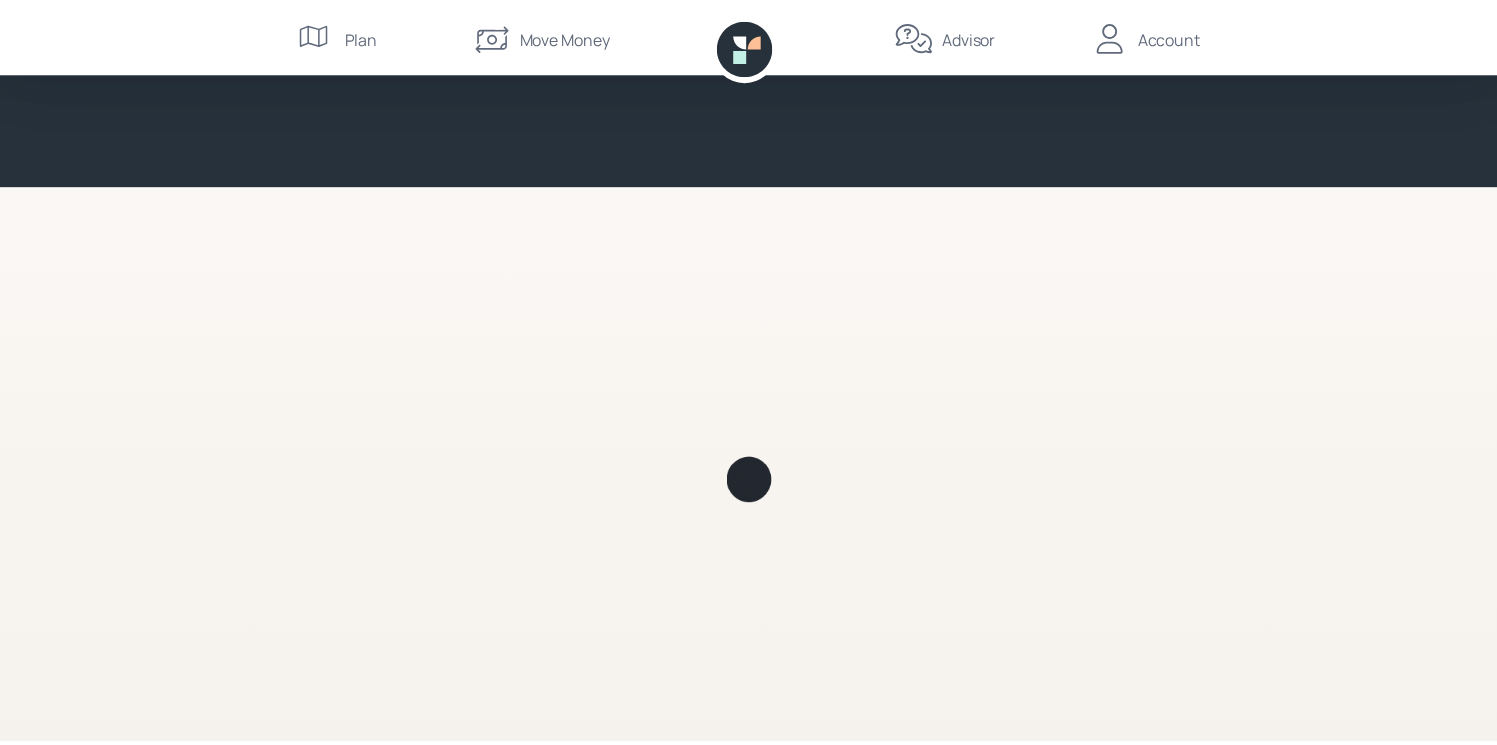 scroll, scrollTop: 0, scrollLeft: 0, axis: both 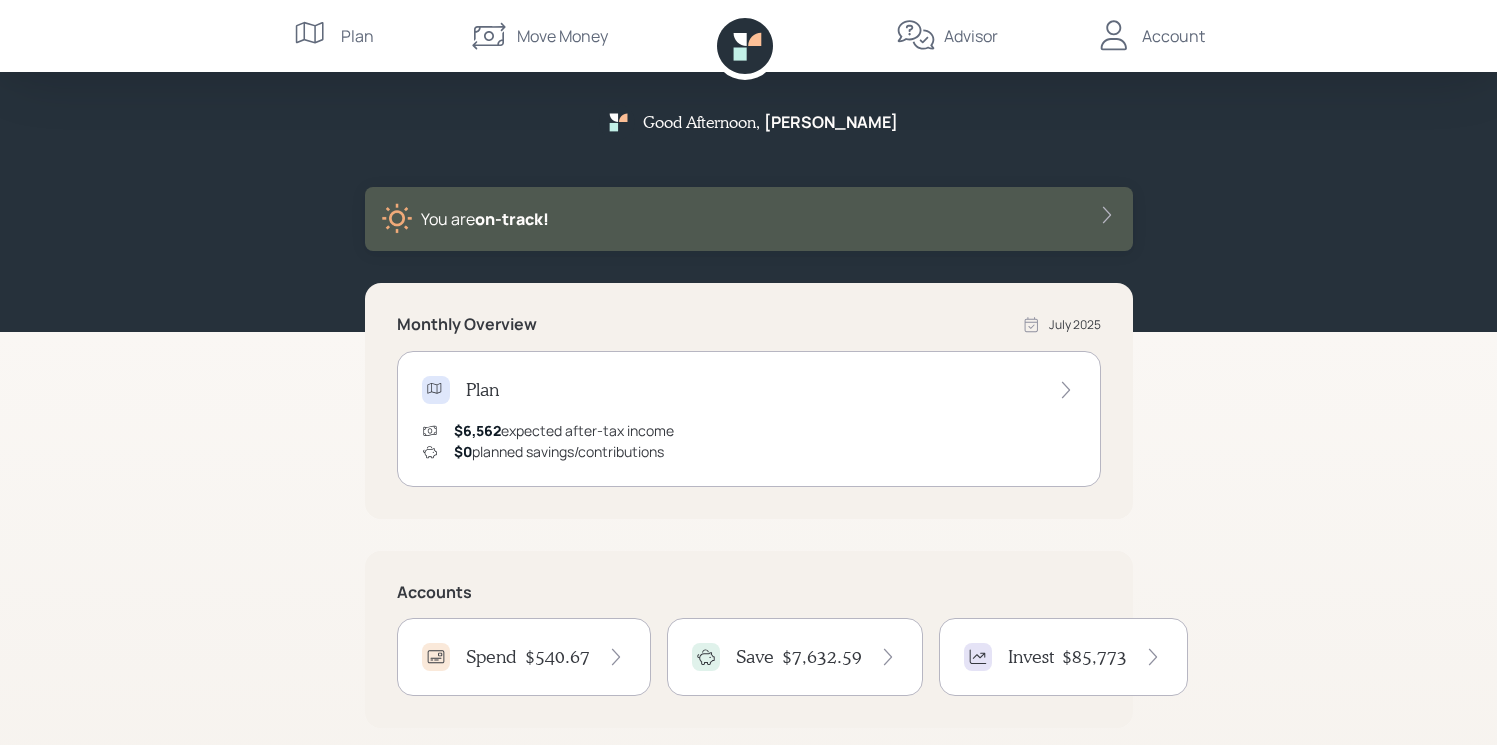 click on "$7,632.59" at bounding box center [822, 657] 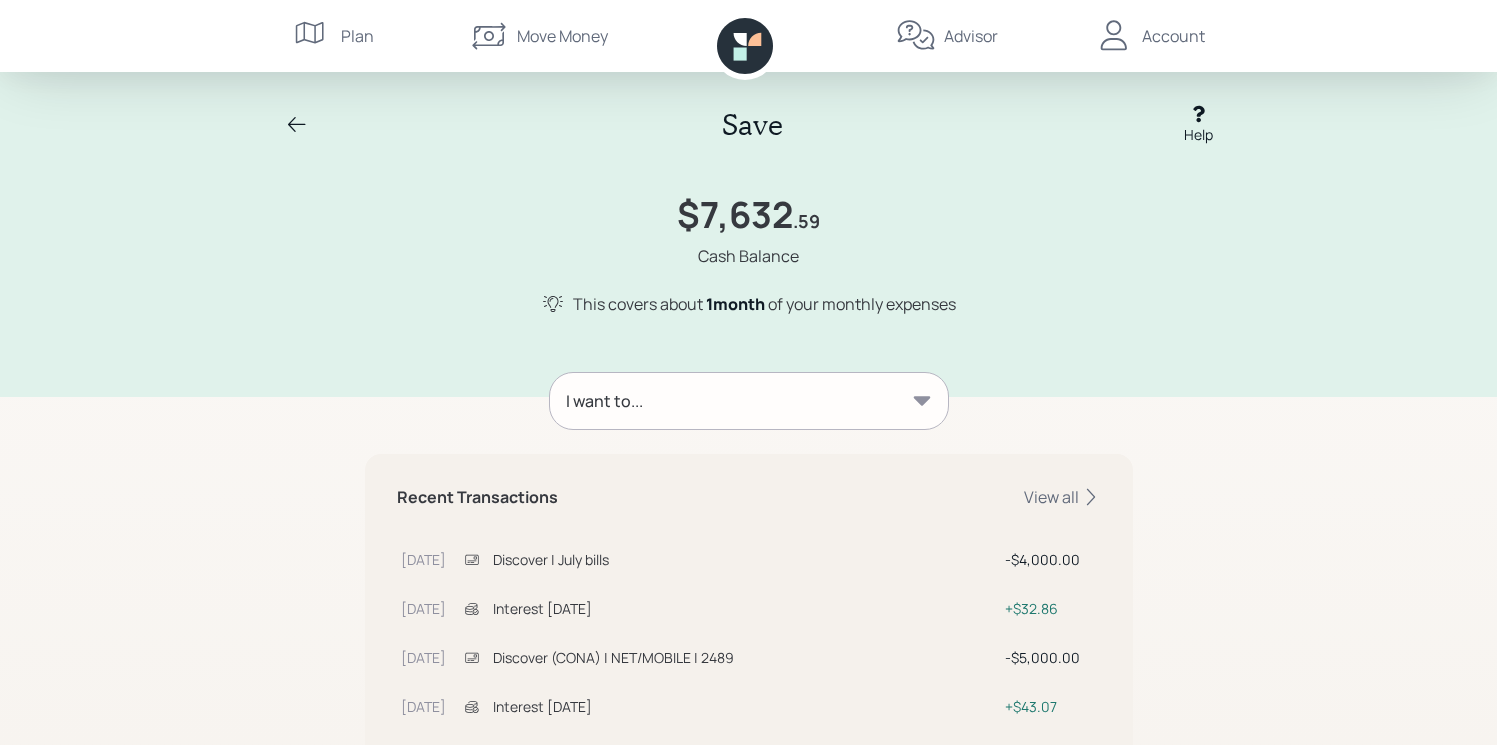click on "I want to..." at bounding box center [749, 401] 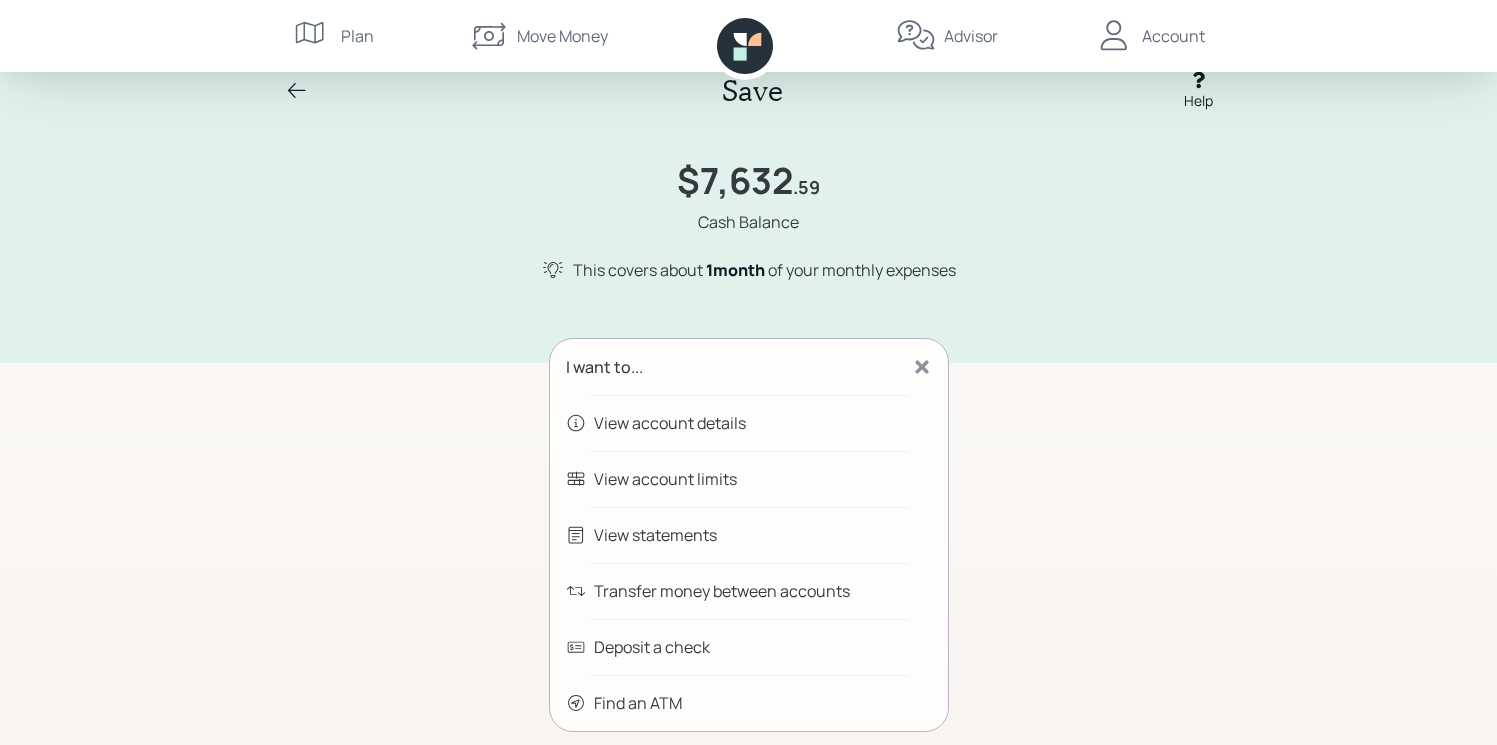 scroll, scrollTop: 50, scrollLeft: 0, axis: vertical 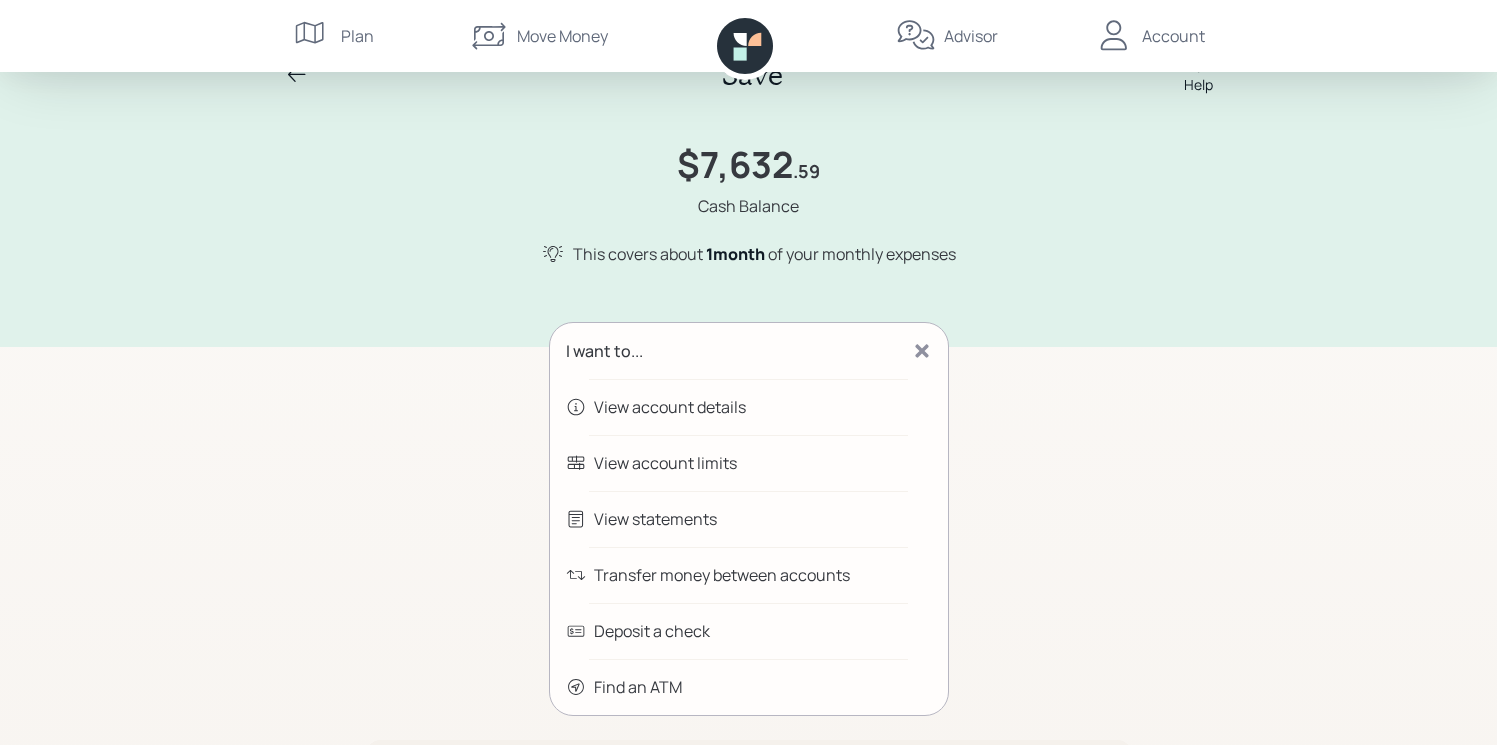 click on "View statements" at bounding box center (749, 519) 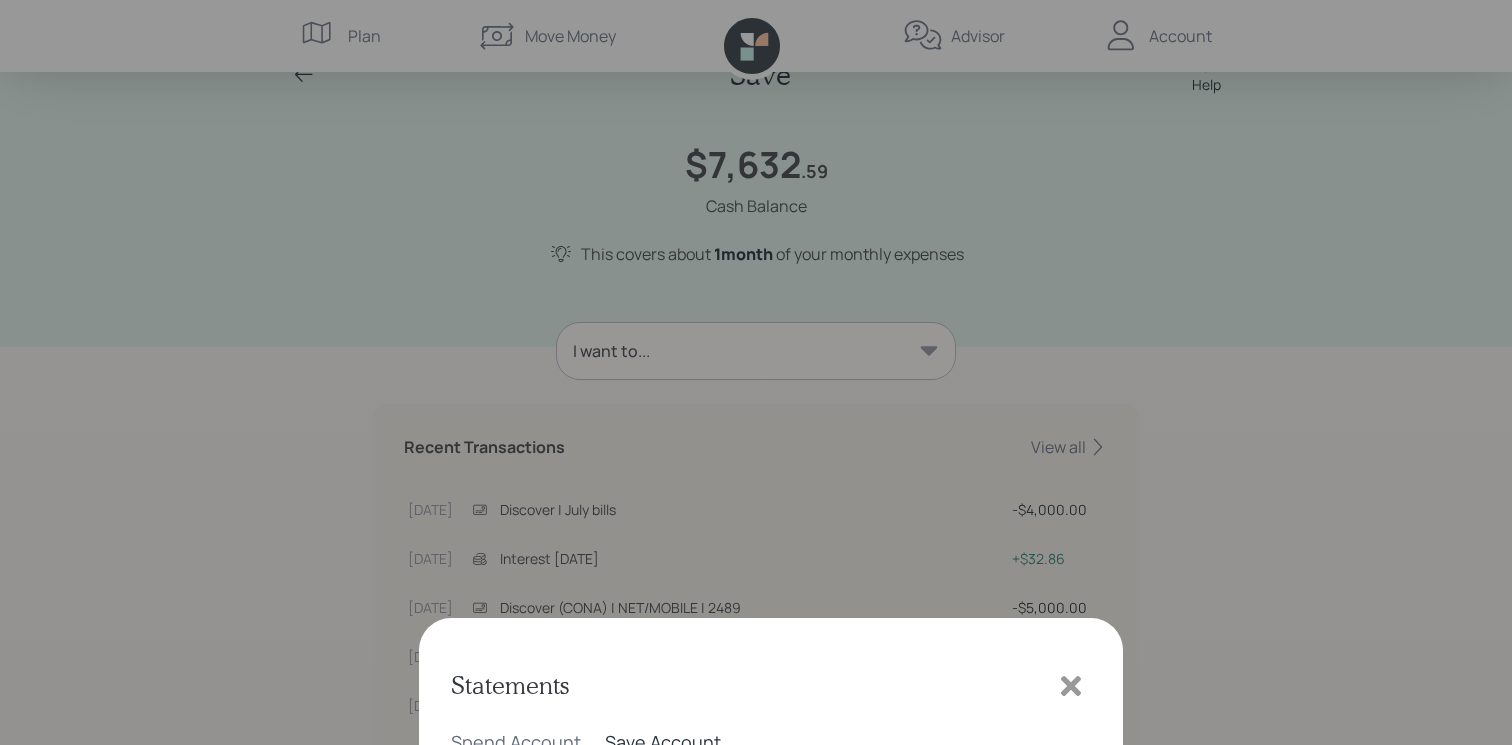 click on "[DATE]" at bounding box center (899, 294) 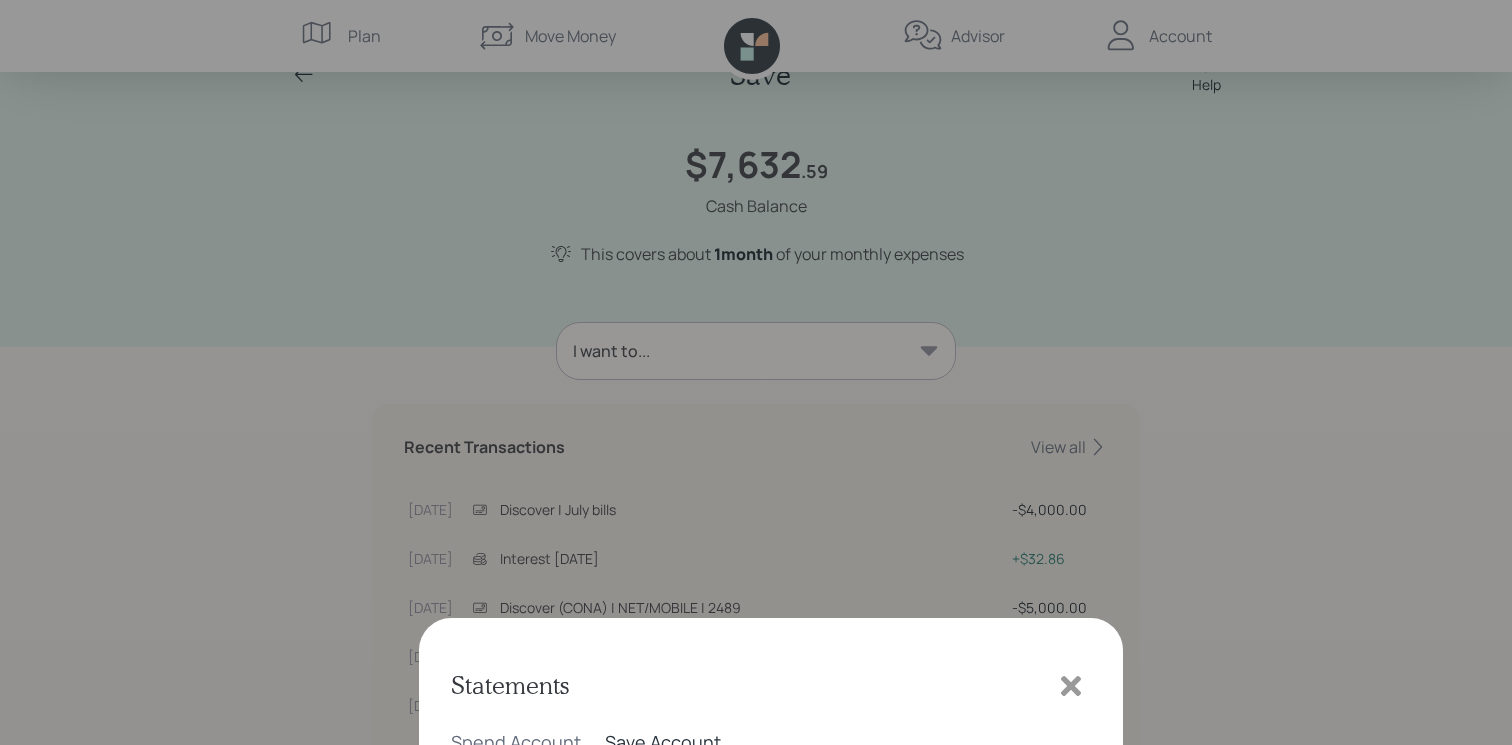 click 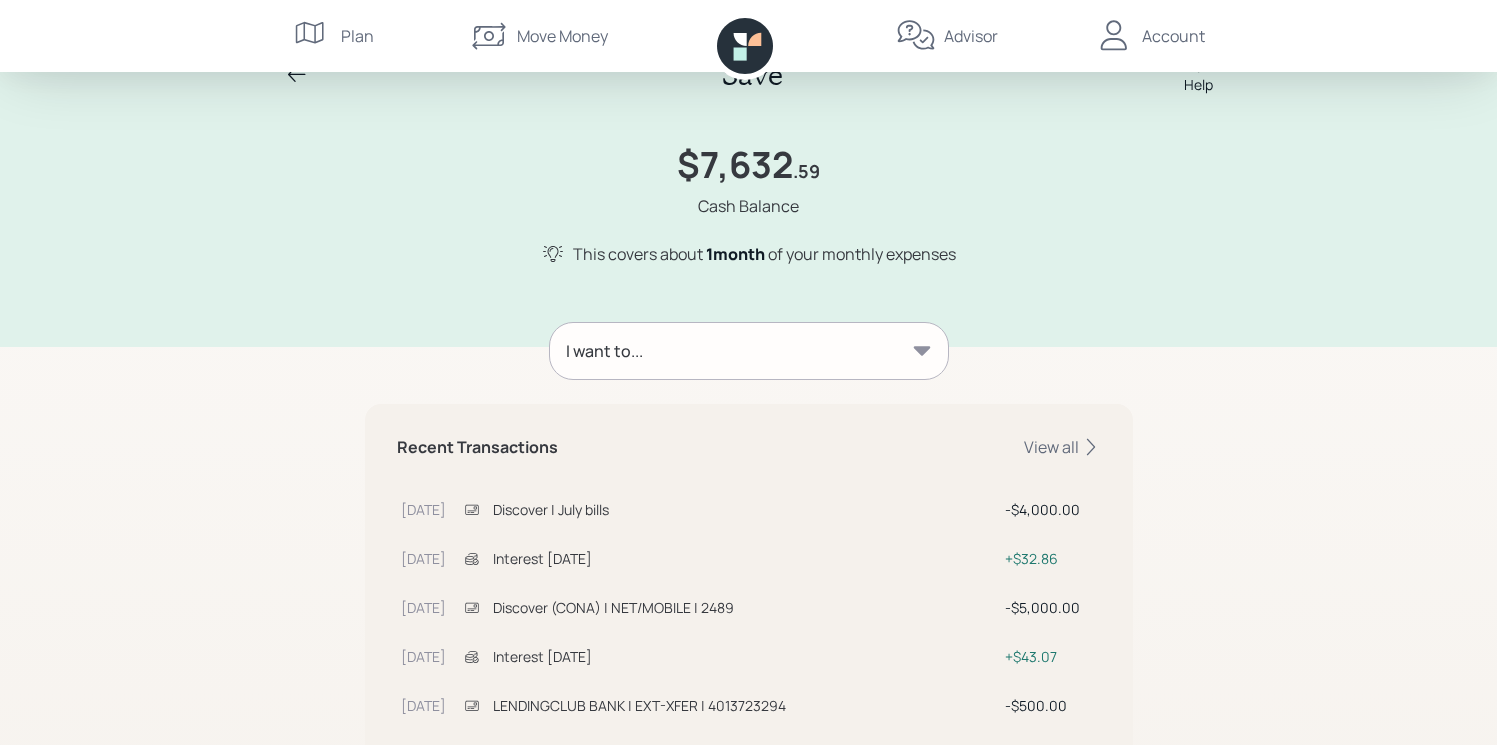 click on "Interest [DATE]" at bounding box center (745, 555) 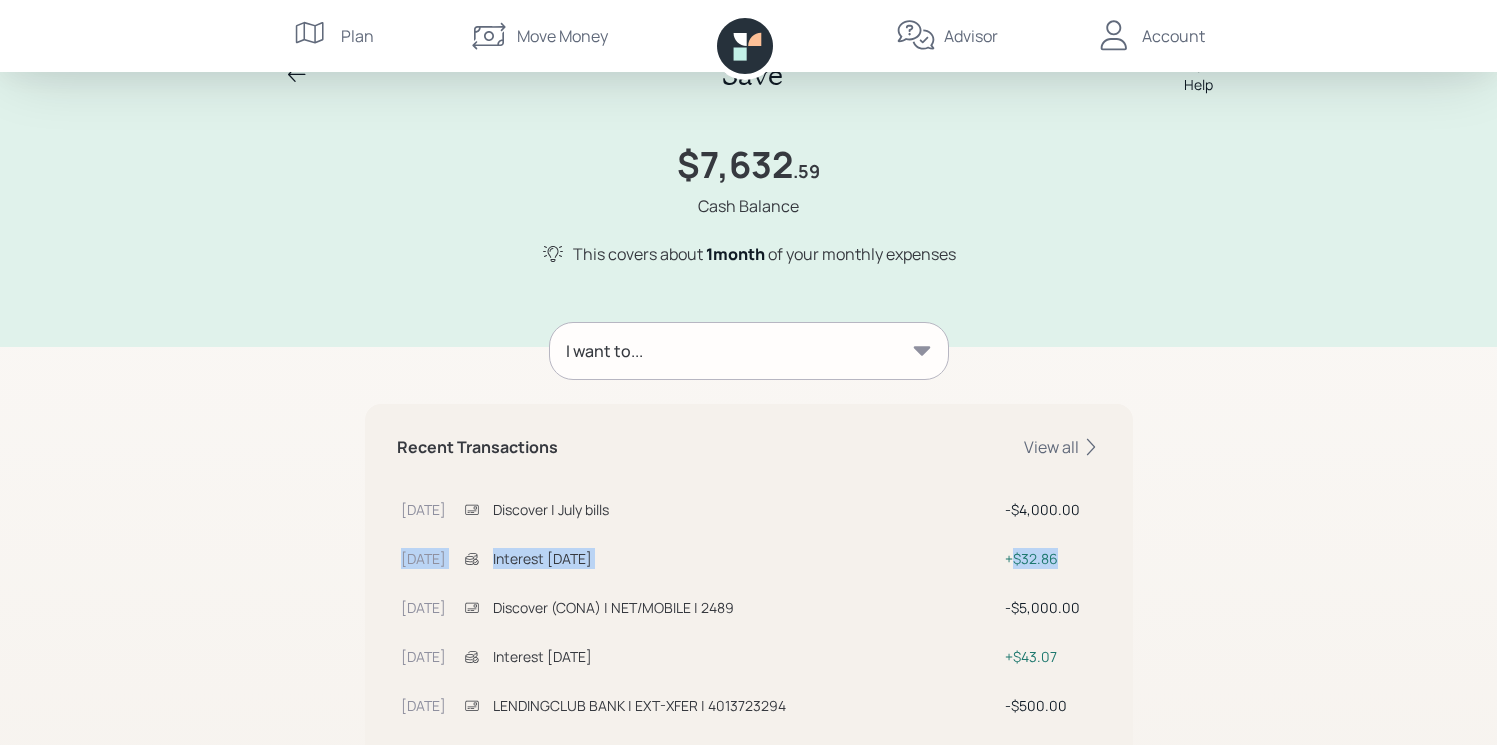 drag, startPoint x: 403, startPoint y: 557, endPoint x: 1082, endPoint y: 563, distance: 679.0265 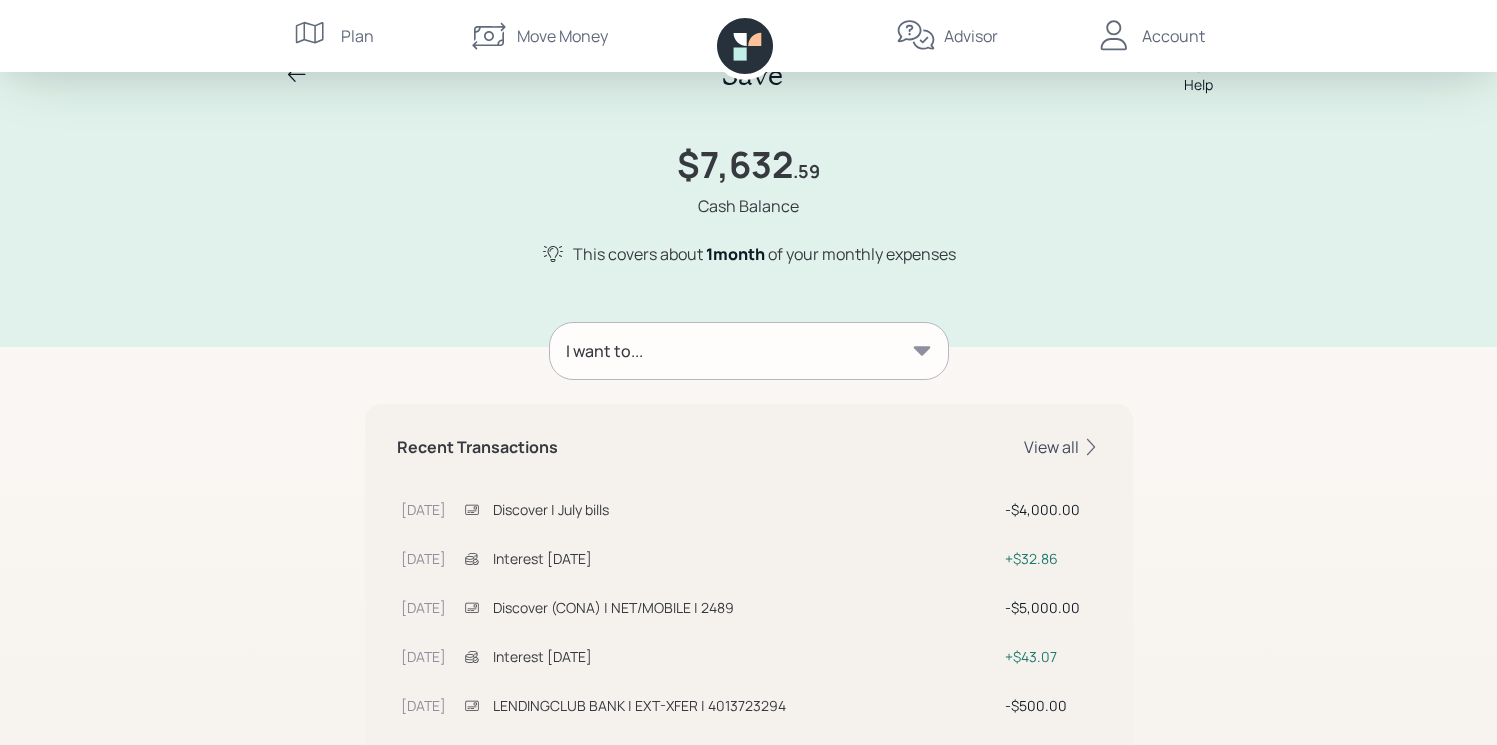 click on "View all" at bounding box center [1062, 447] 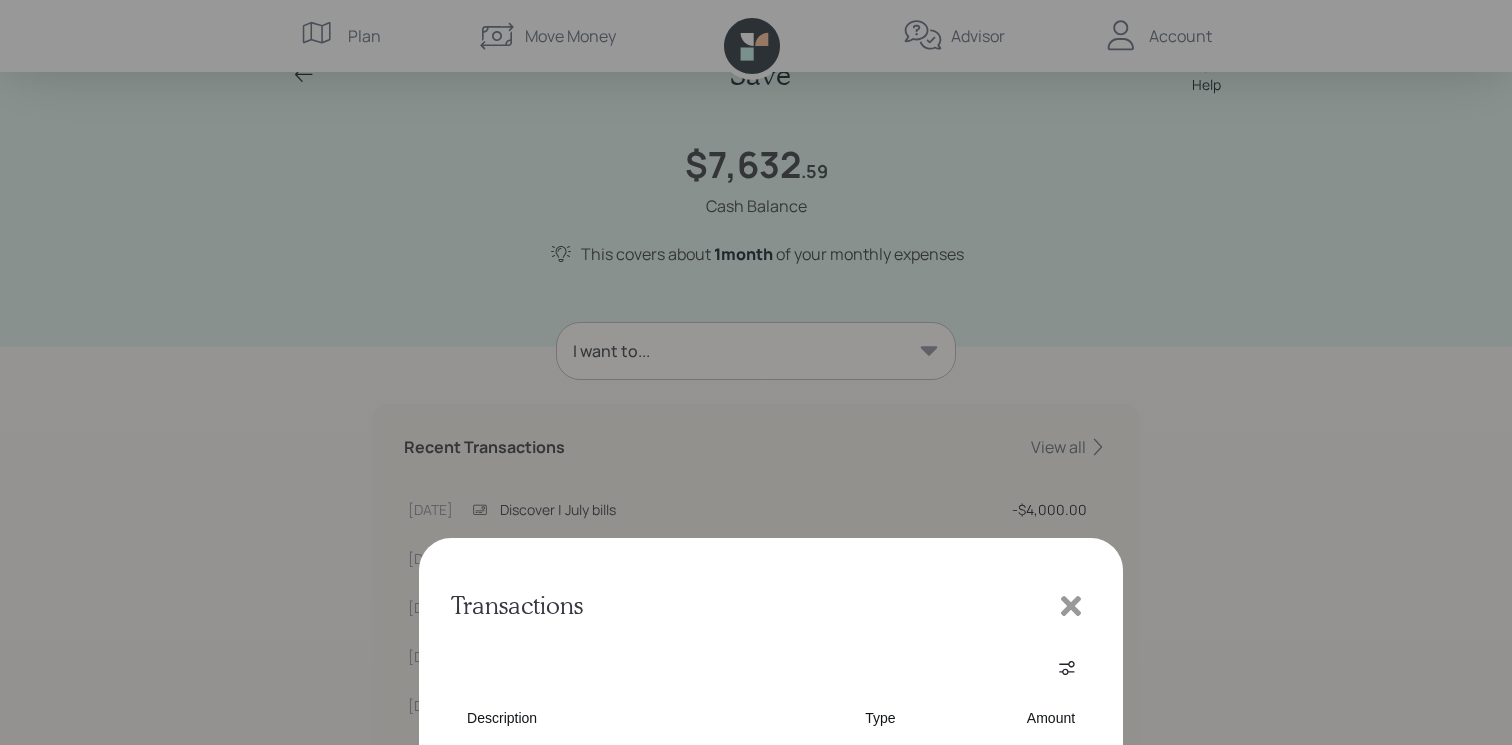 click on "Interest June [DATE]" at bounding box center (650, 390) 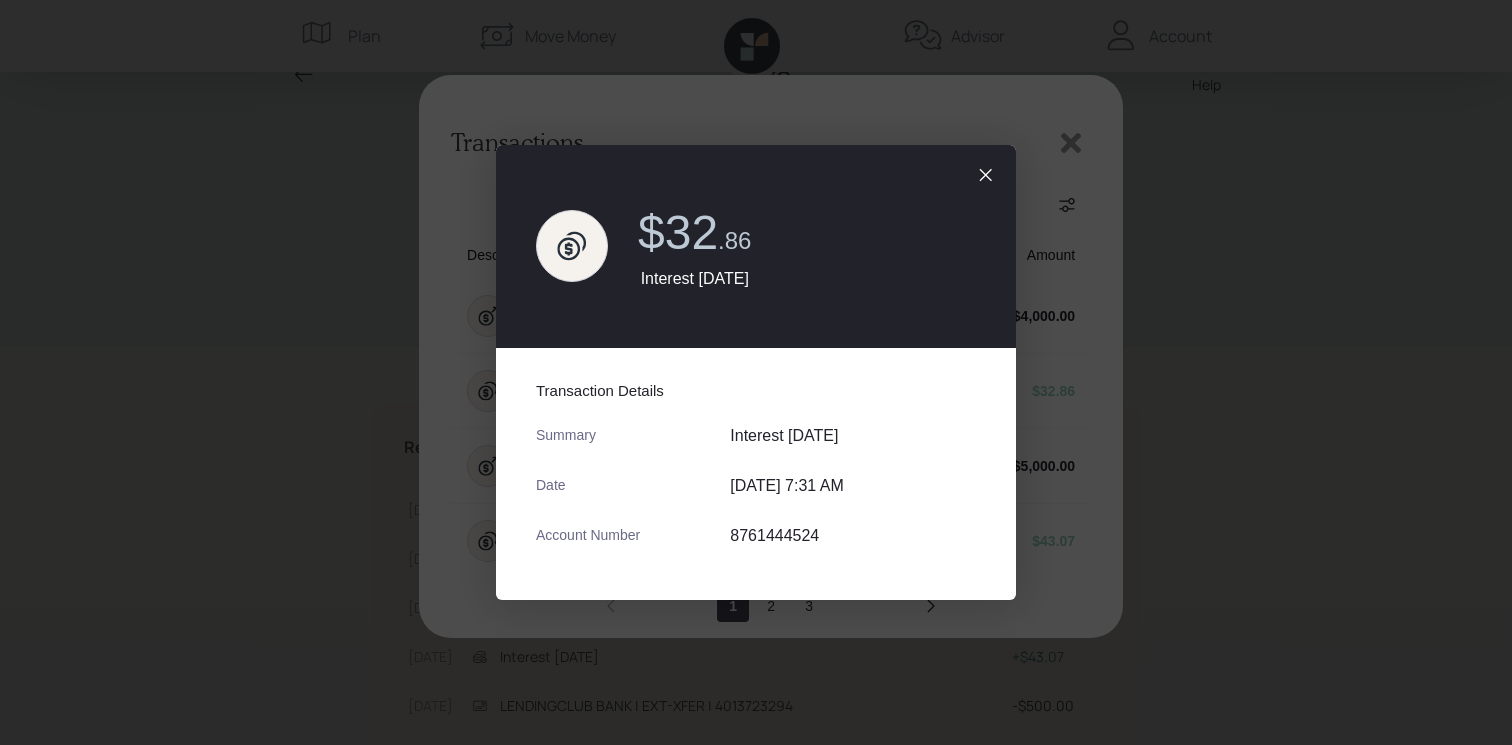 click on "$32 . 86 Interest [DATE]" at bounding box center (756, 246) 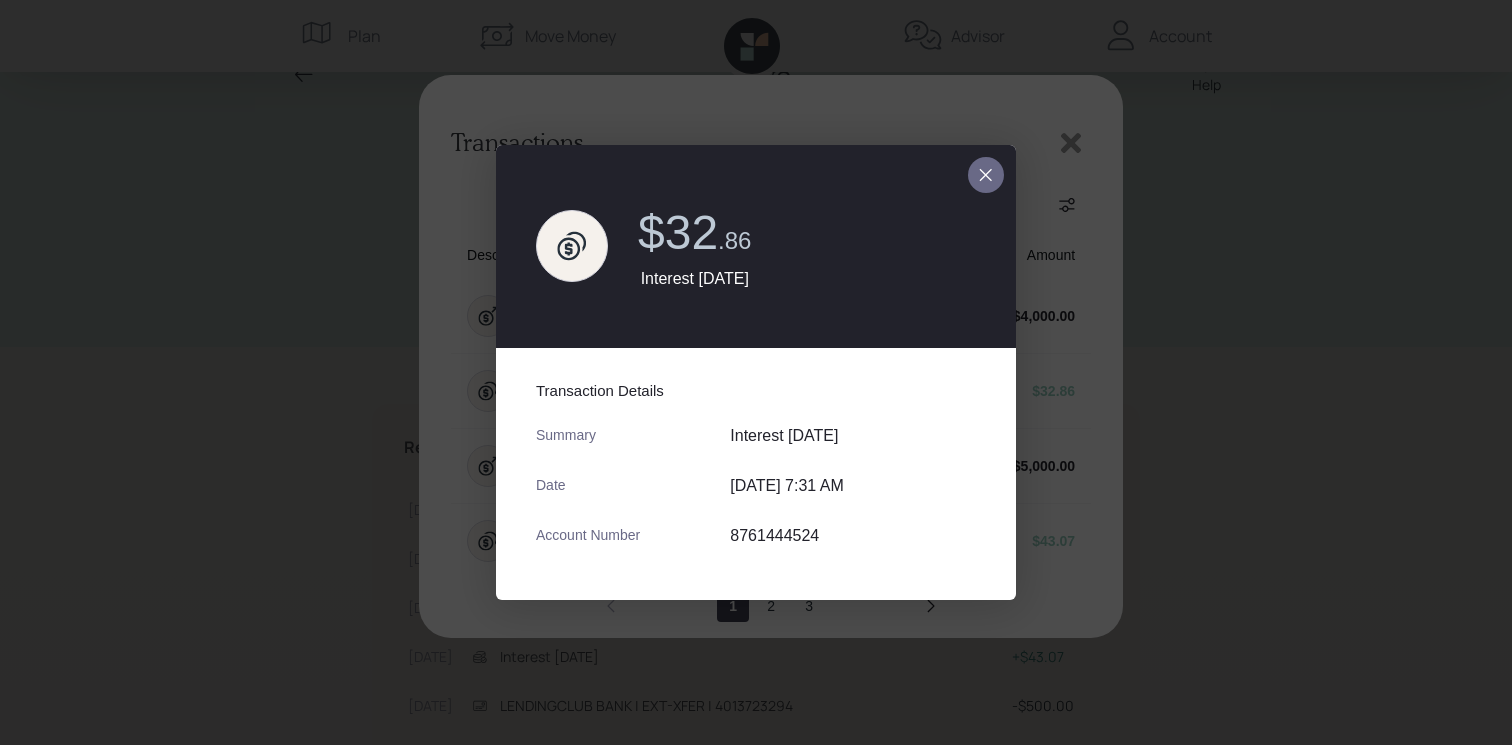 click 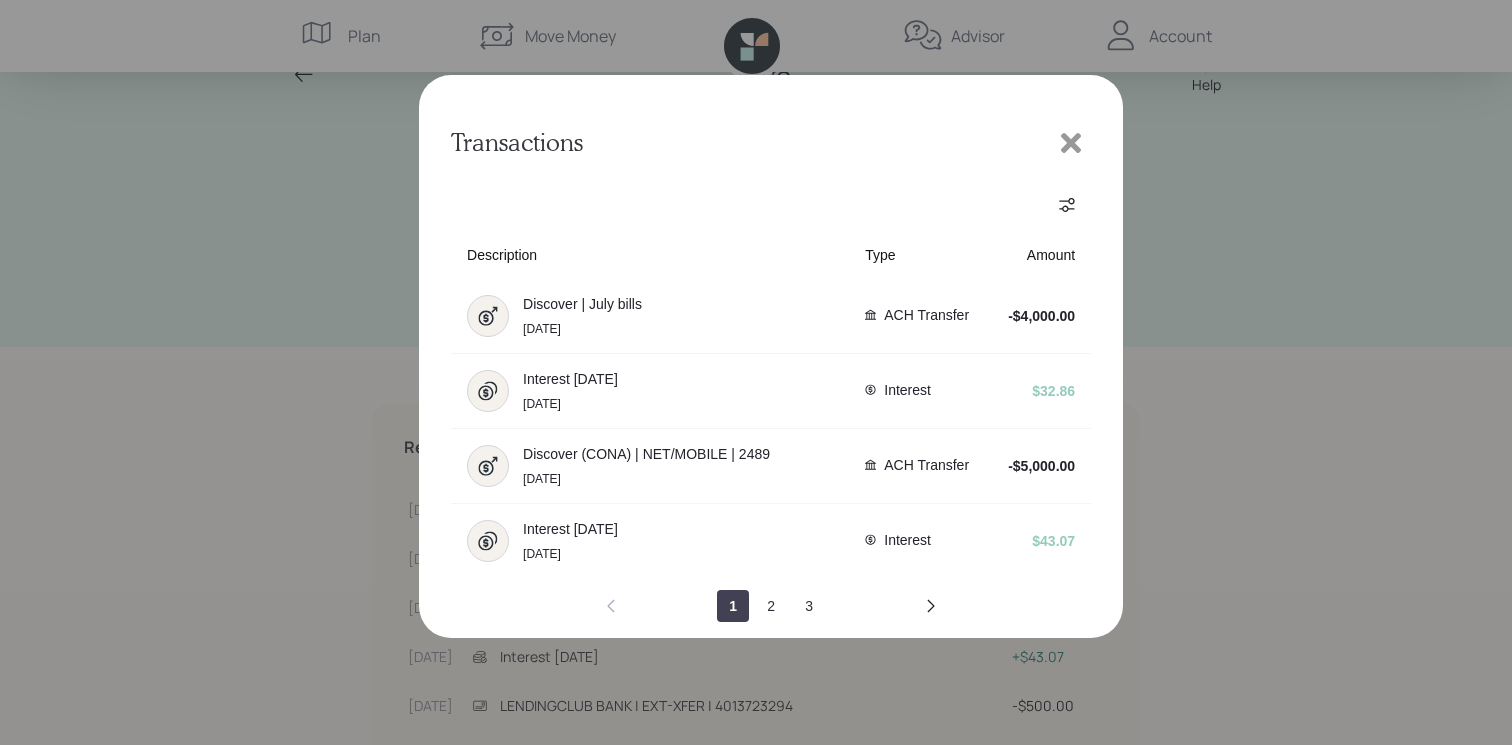 click on "Transactions" at bounding box center [756, 372] 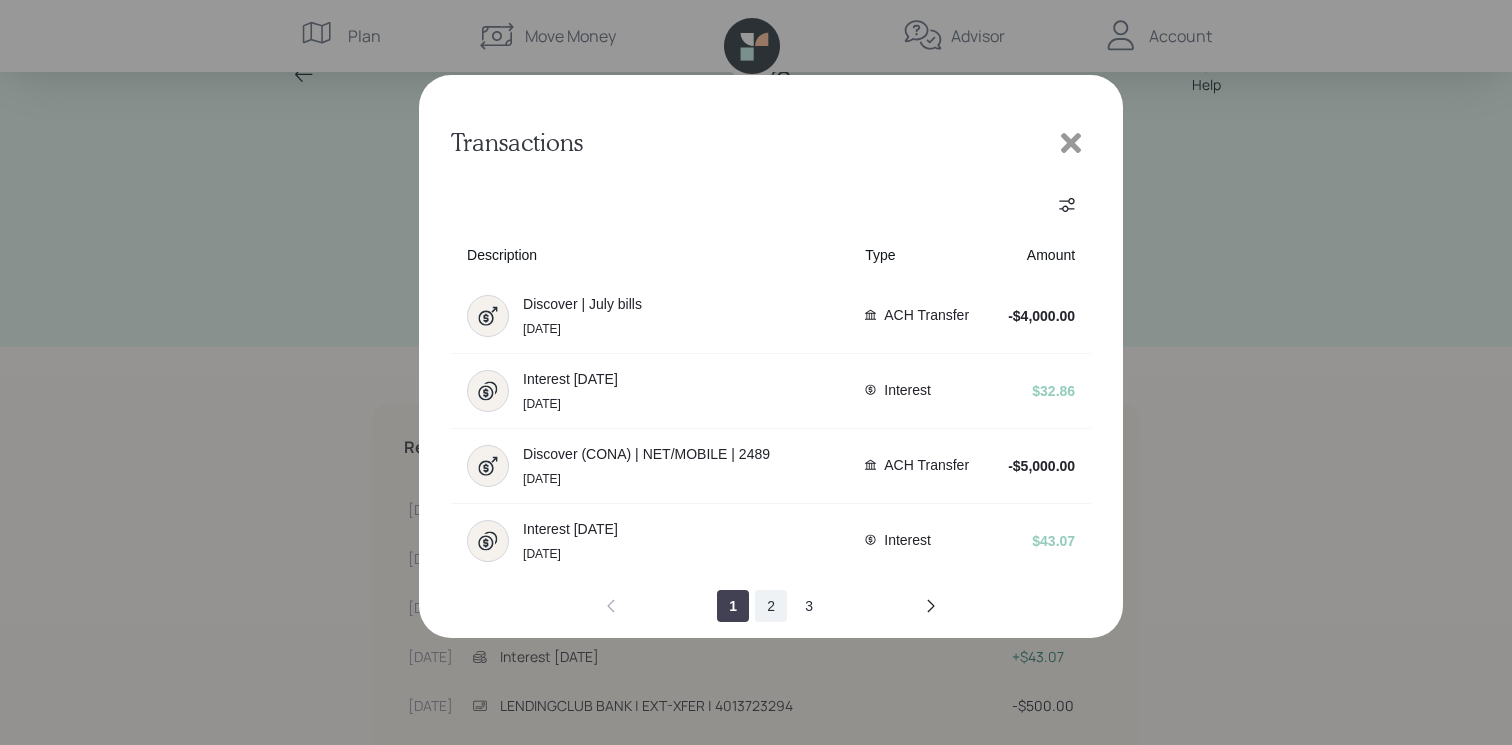 click on "2" at bounding box center [771, 606] 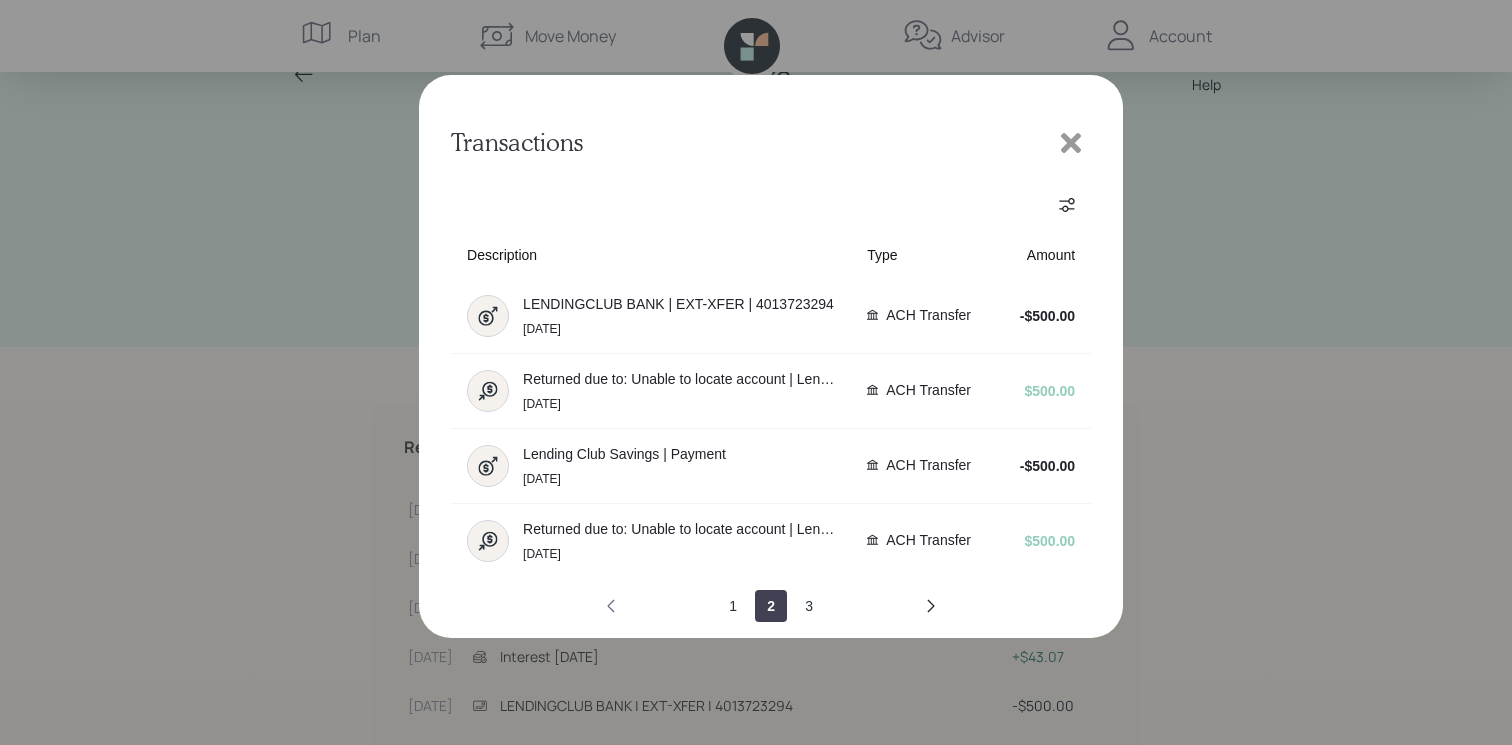 click 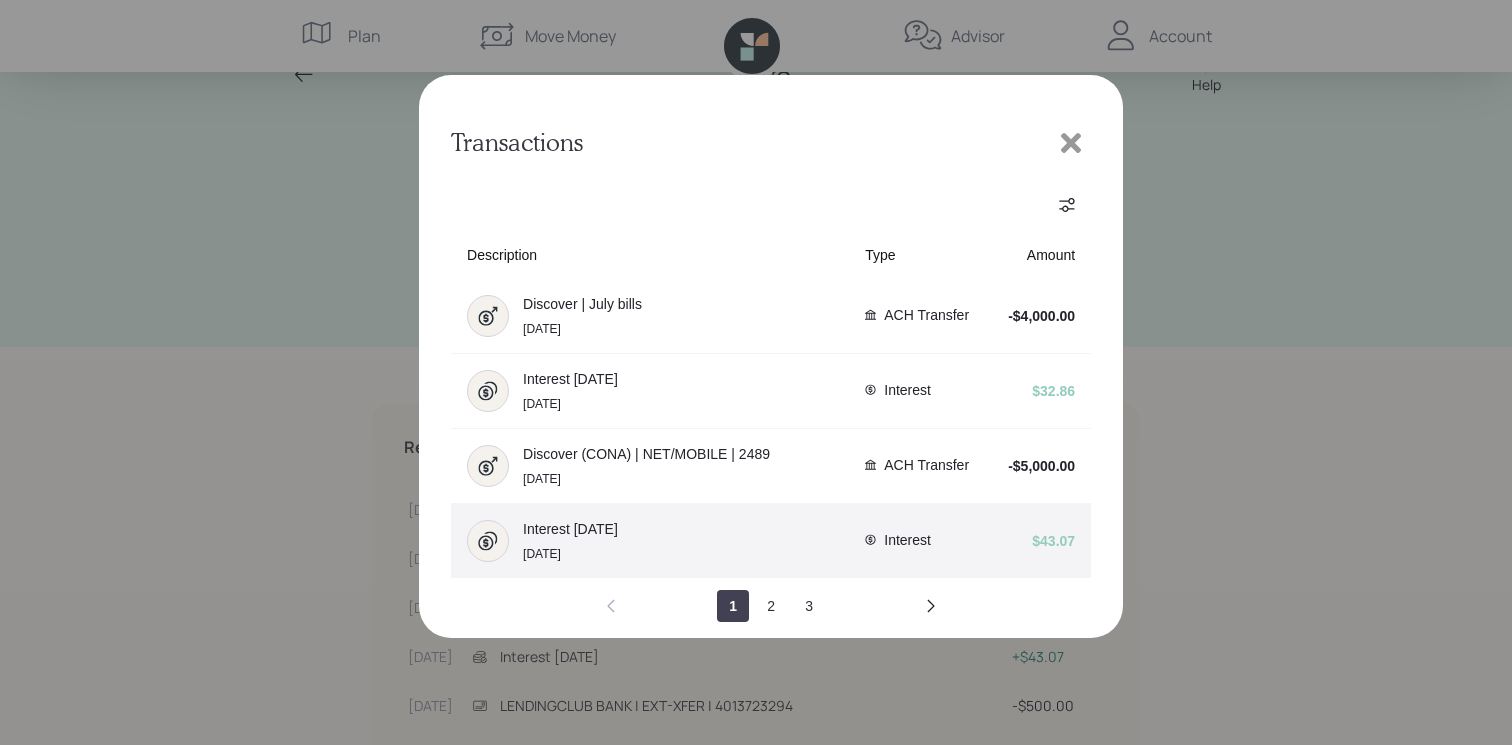 click on "Interest May [DATE]" at bounding box center (542, 541) 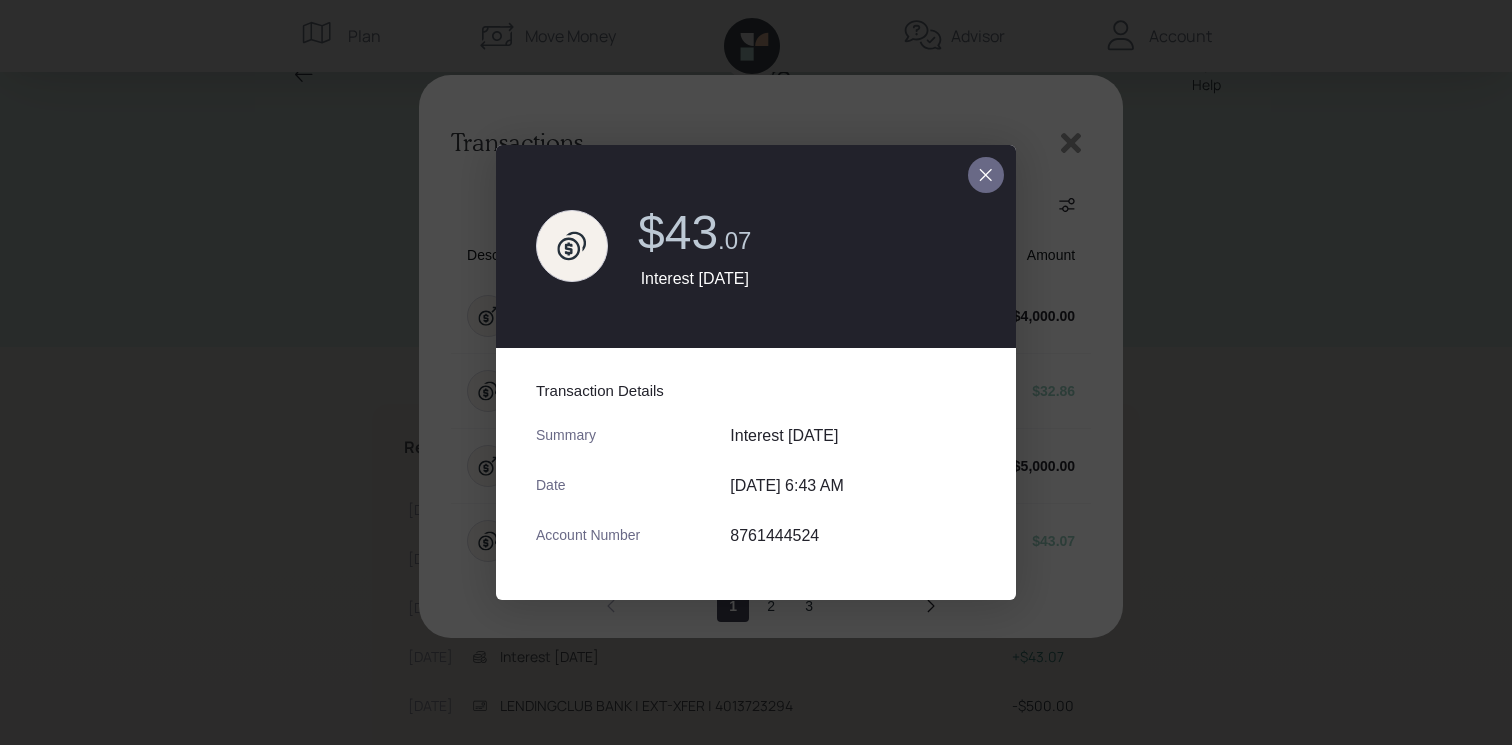 click 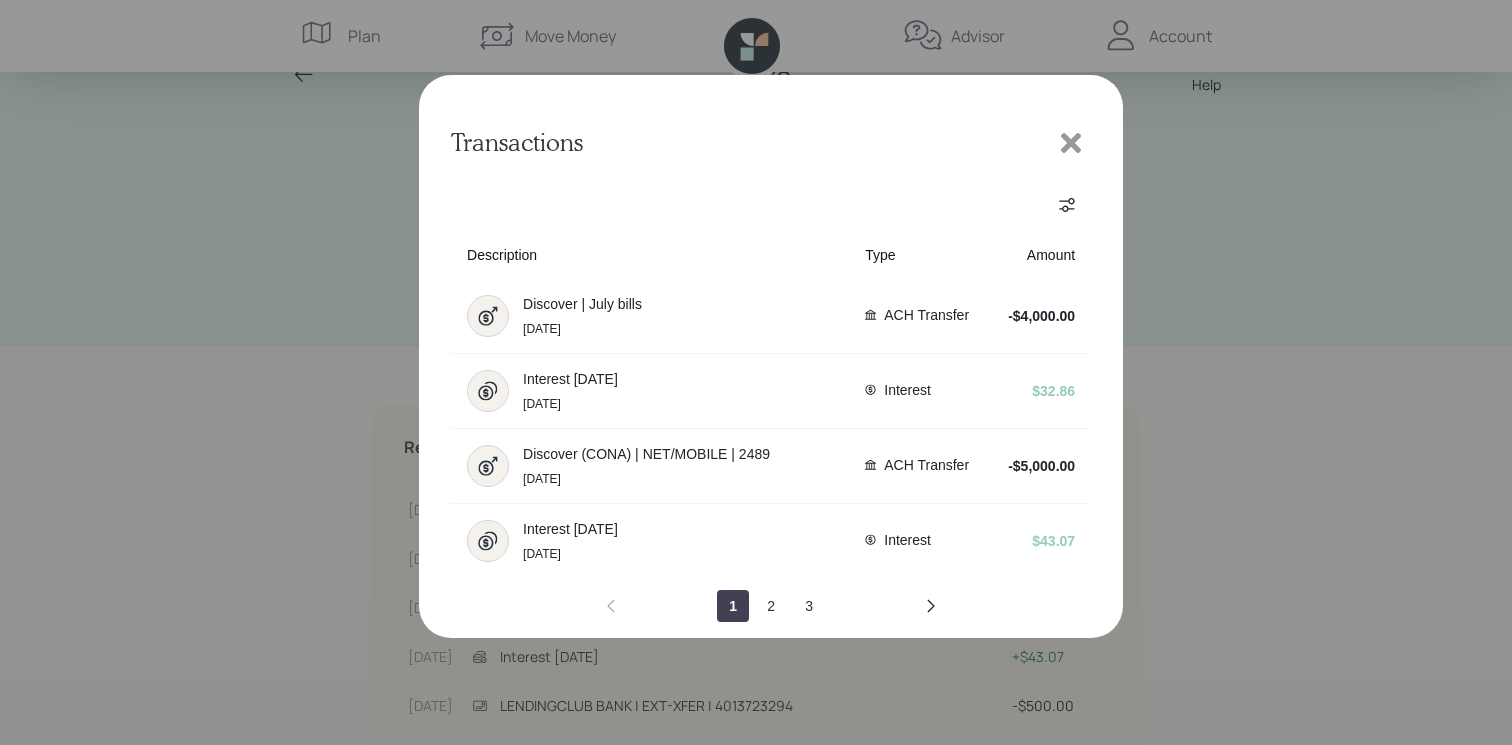 click 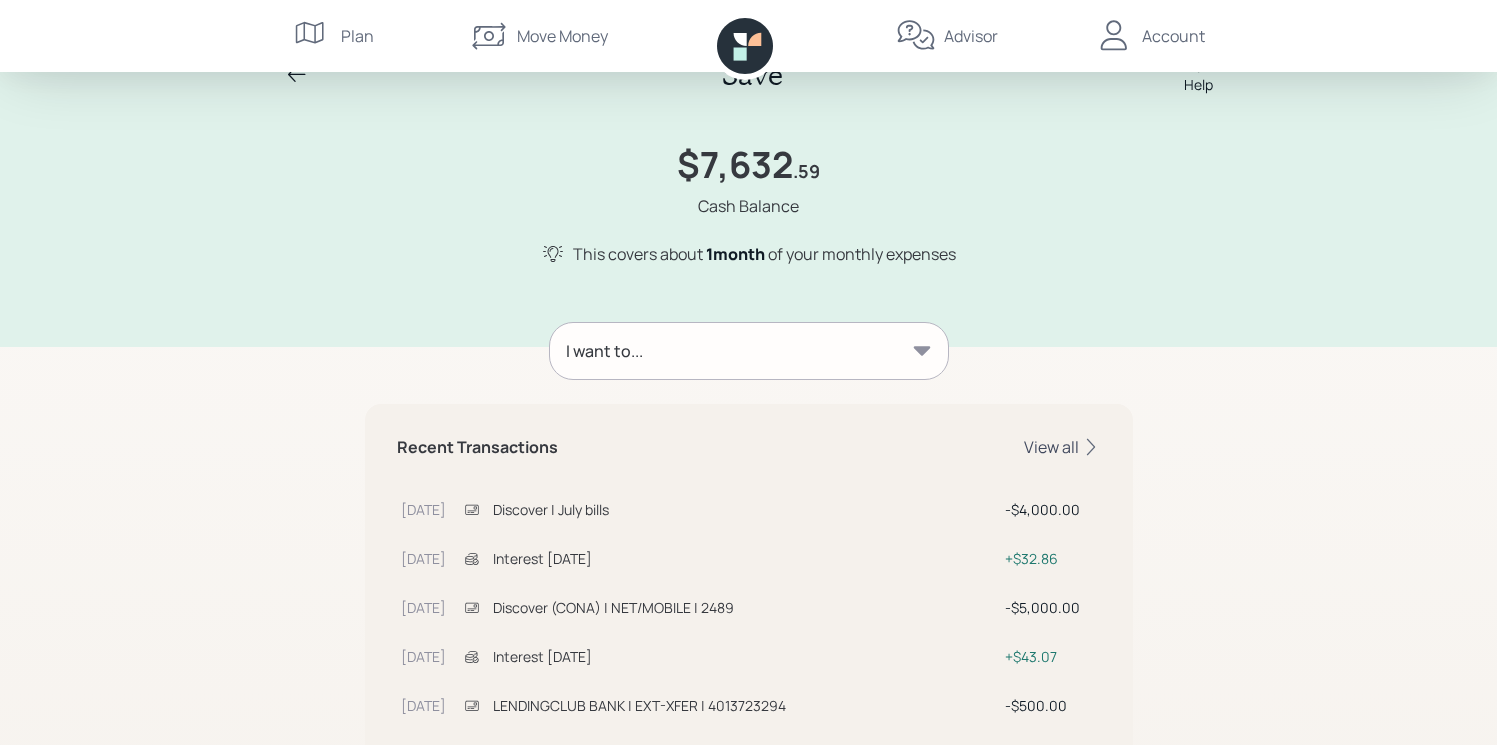 click on "View all" at bounding box center (1062, 447) 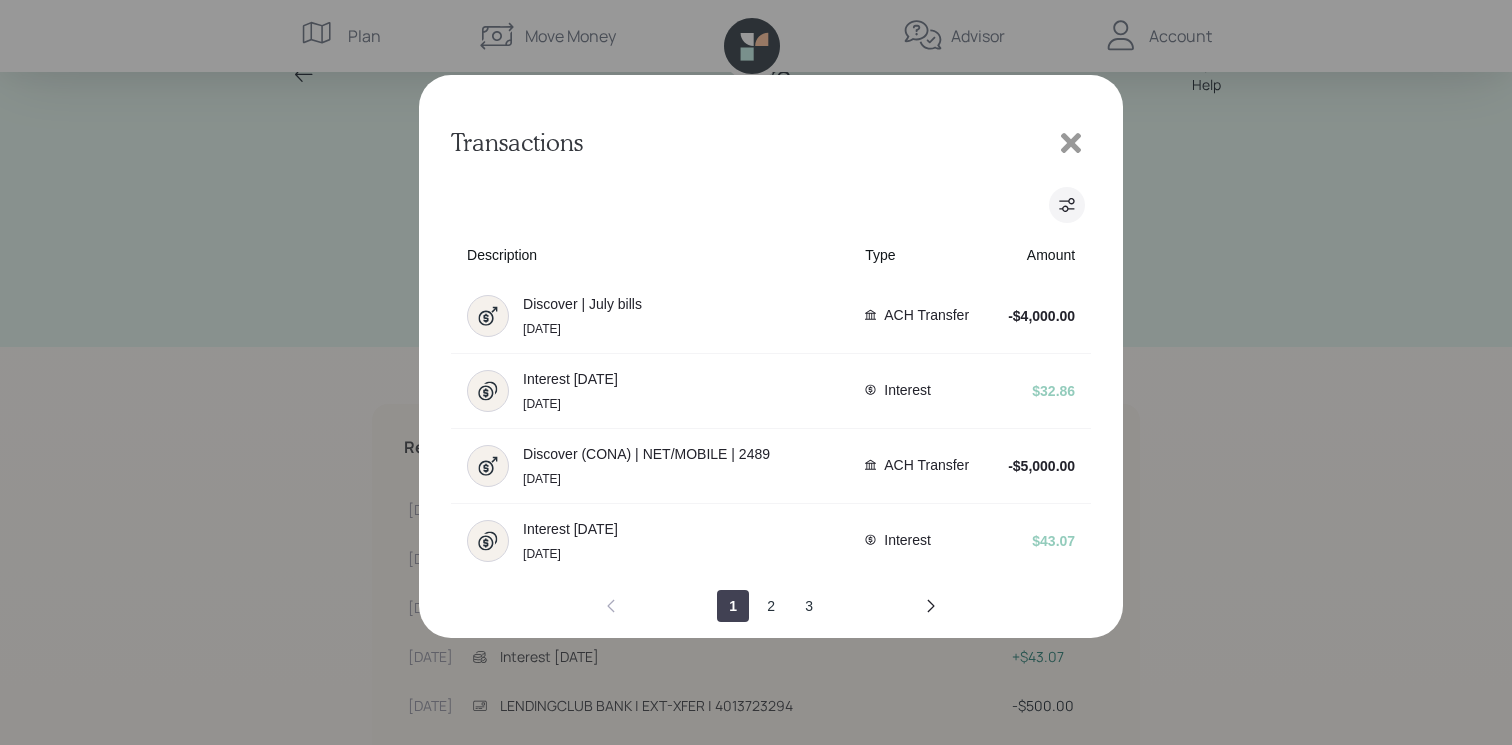 click 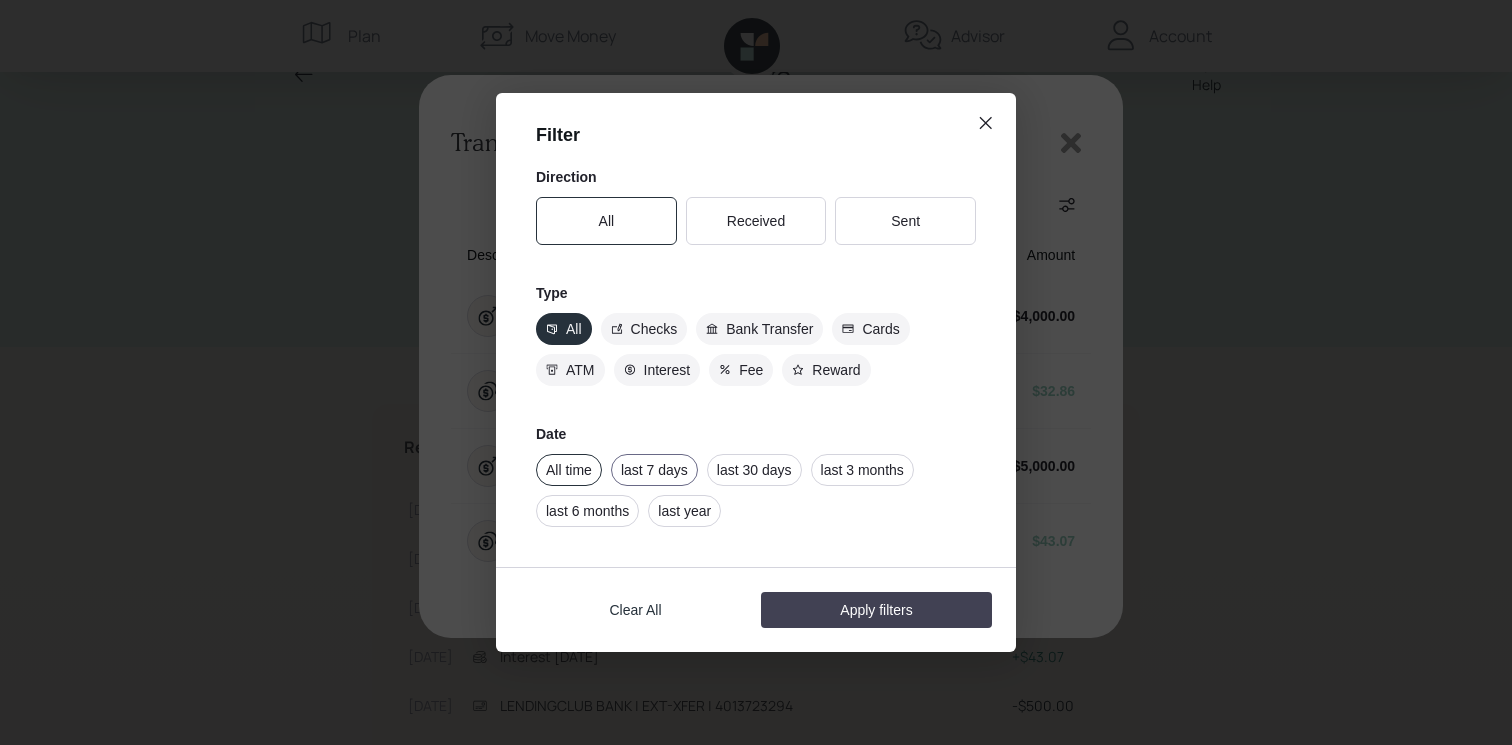 click on "last 7 days" at bounding box center [654, 470] 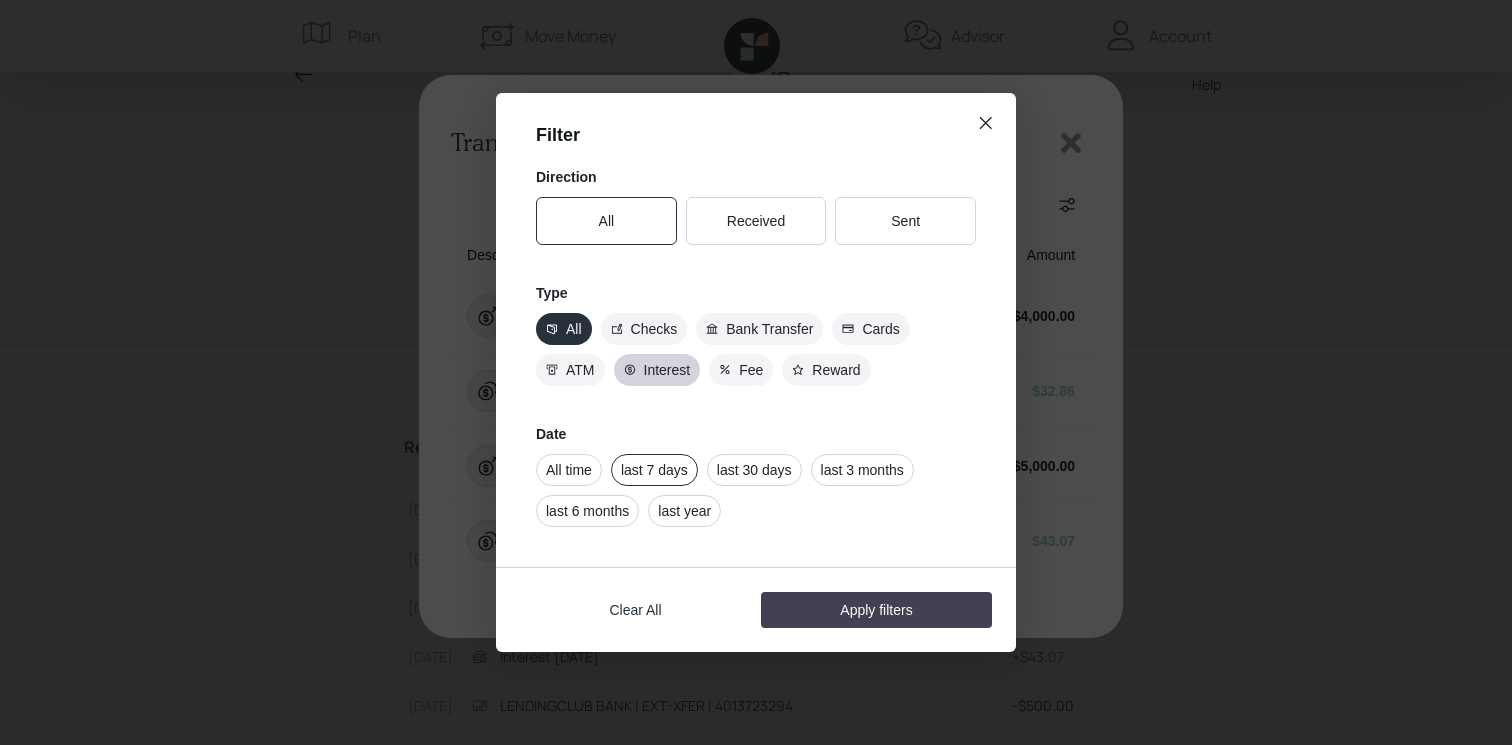 click on "Interest" at bounding box center [667, 370] 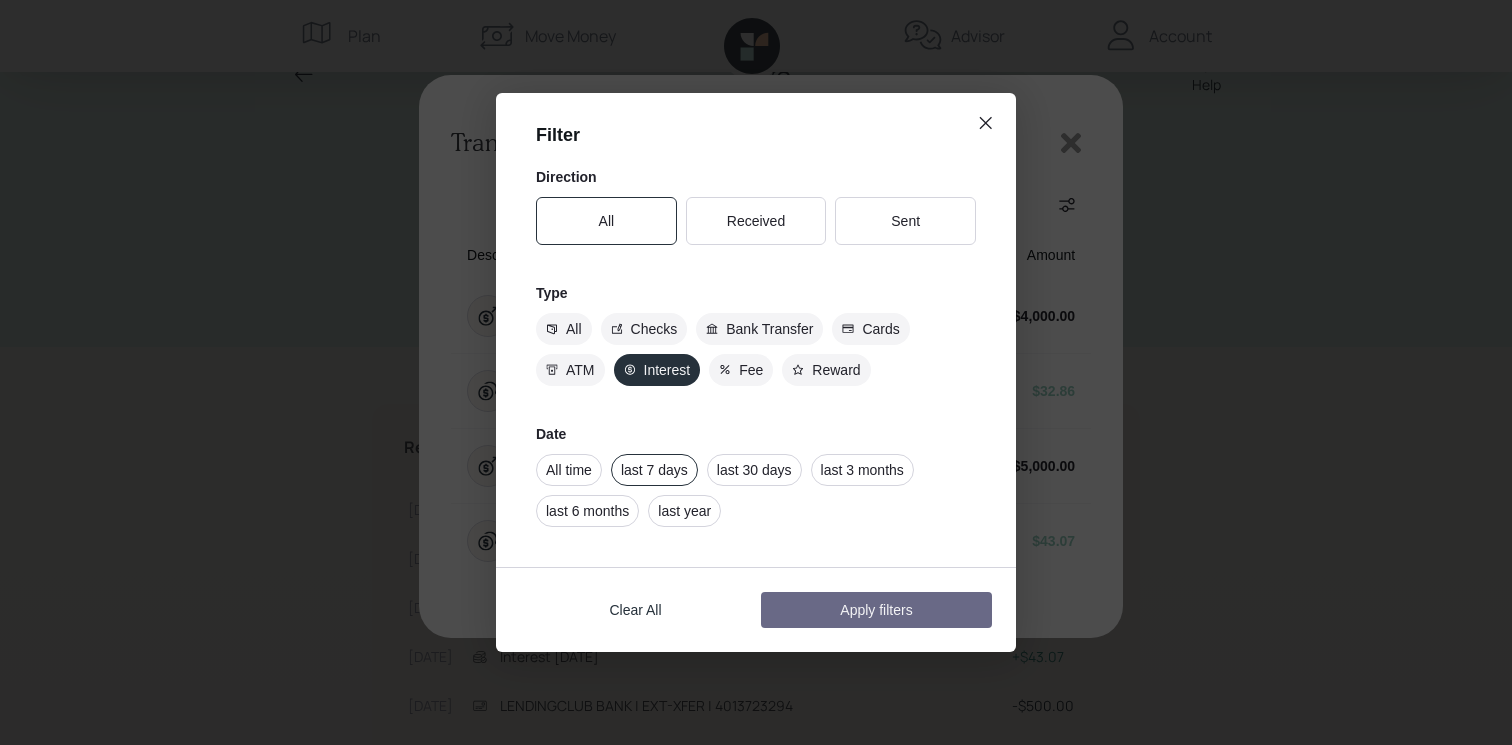 click on "Apply filters" at bounding box center [876, 610] 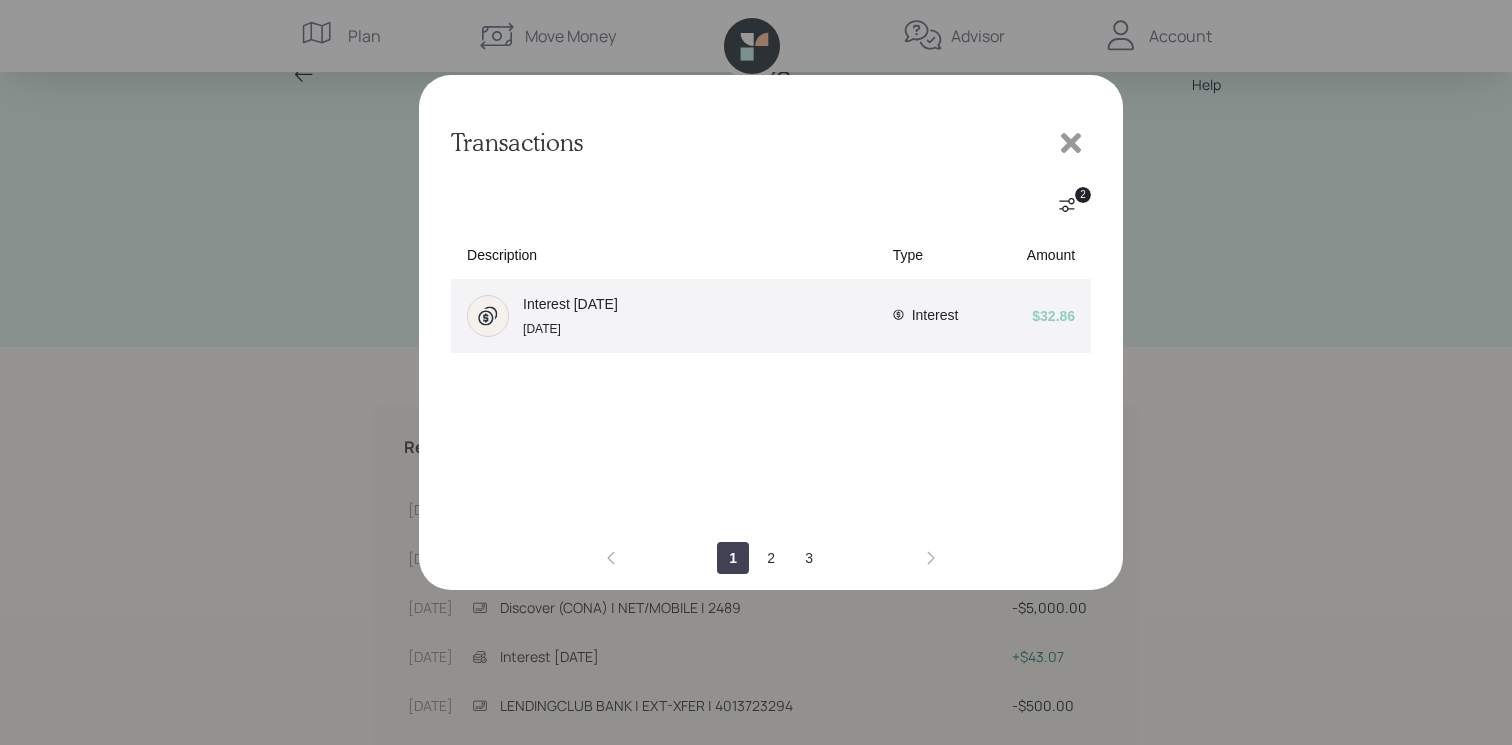 click 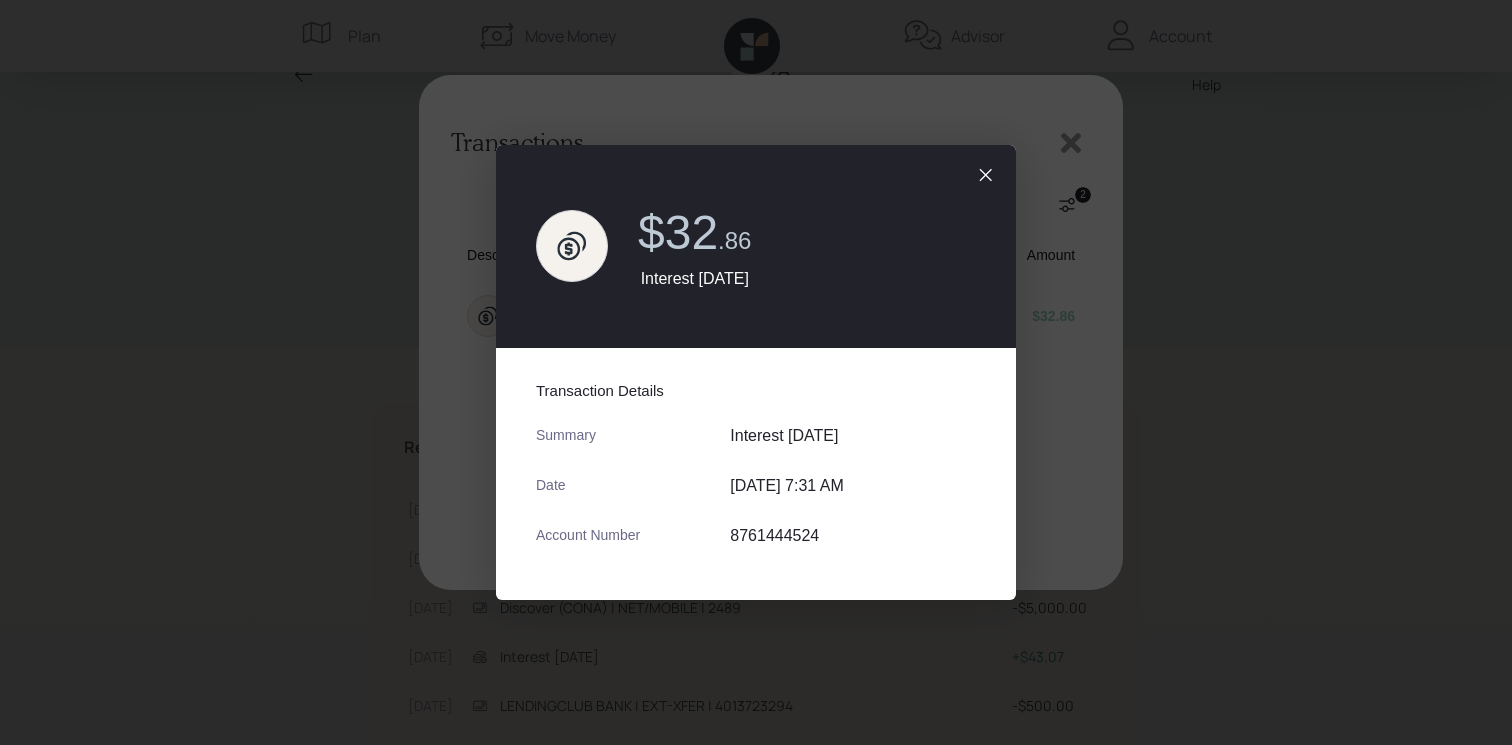 click 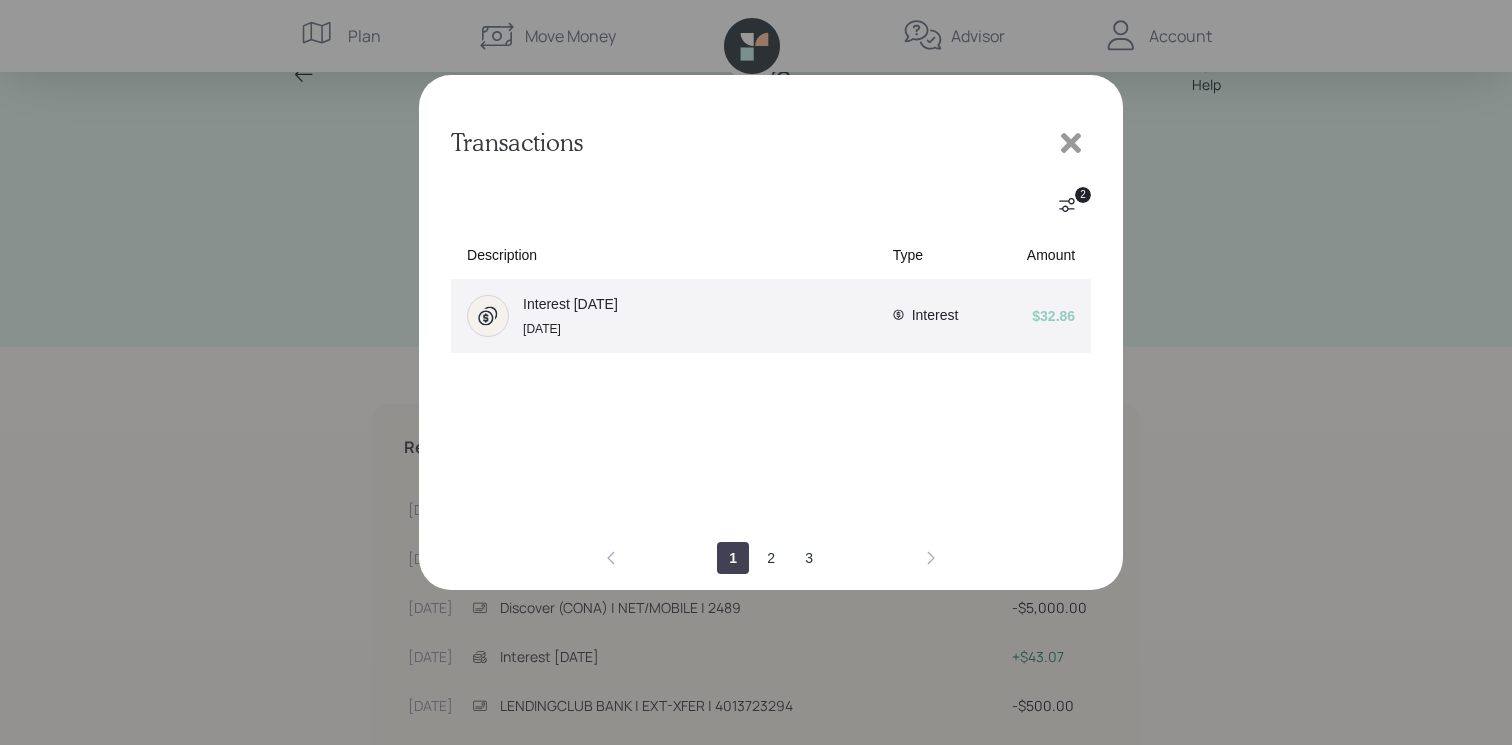 click on "$32.86" at bounding box center (1053, 316) 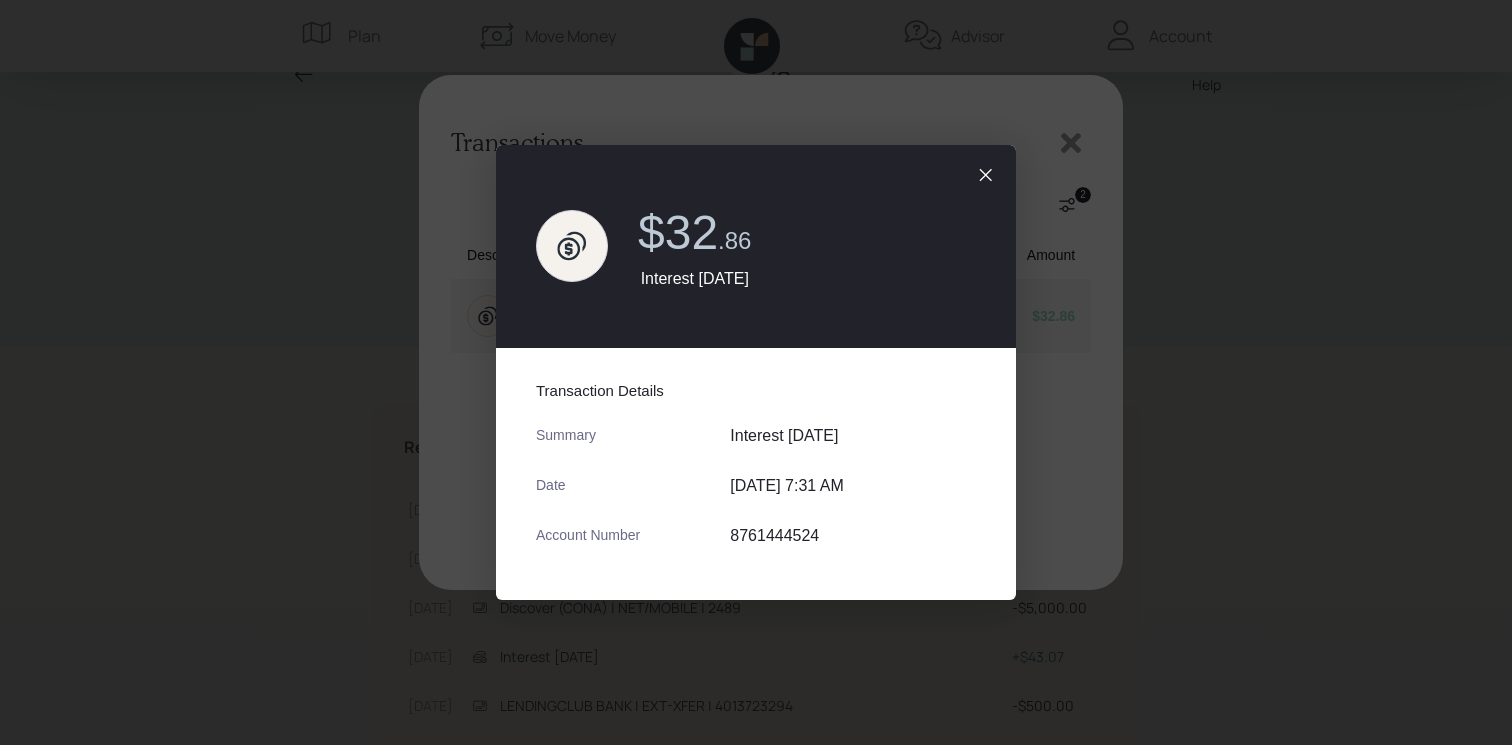 click at bounding box center [756, 372] 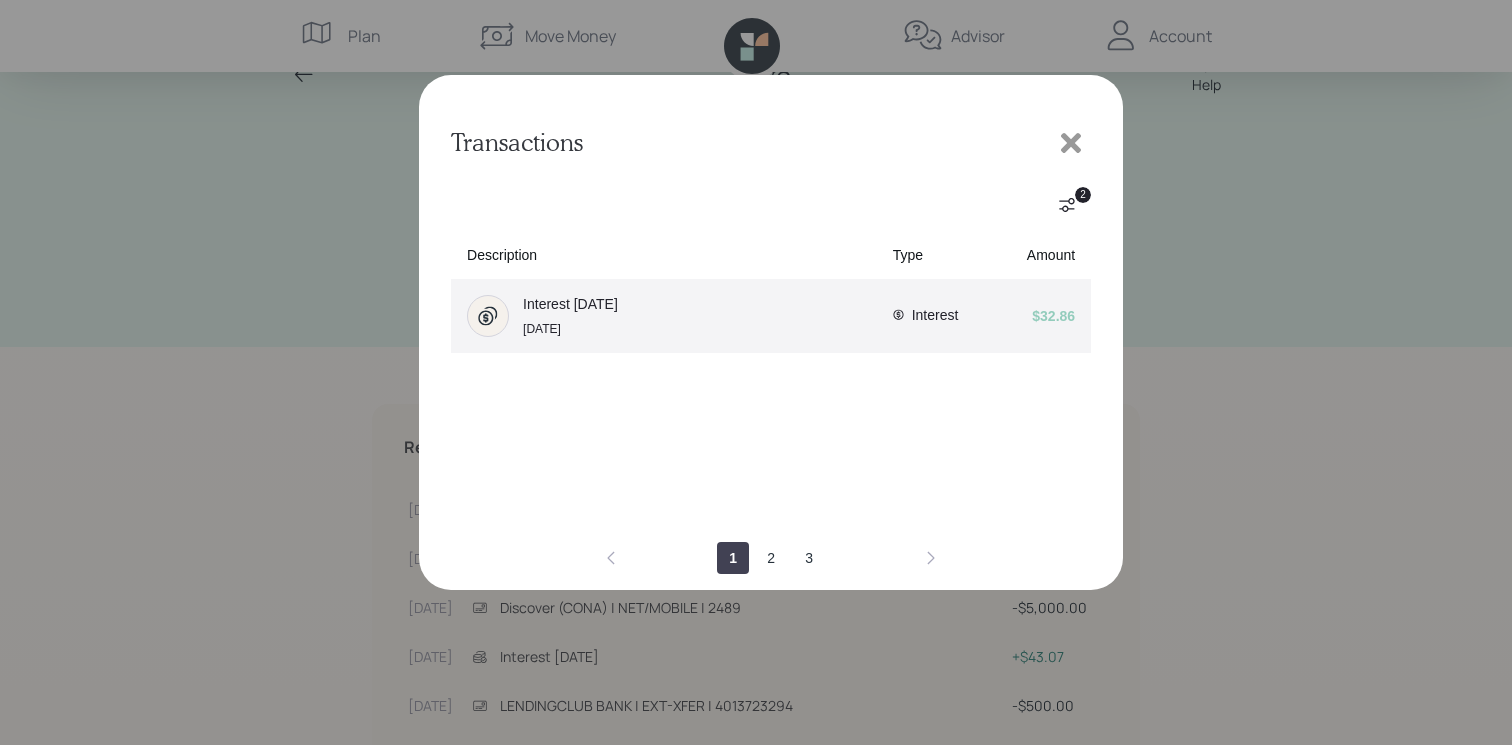 click on "$32.86" at bounding box center [1053, 316] 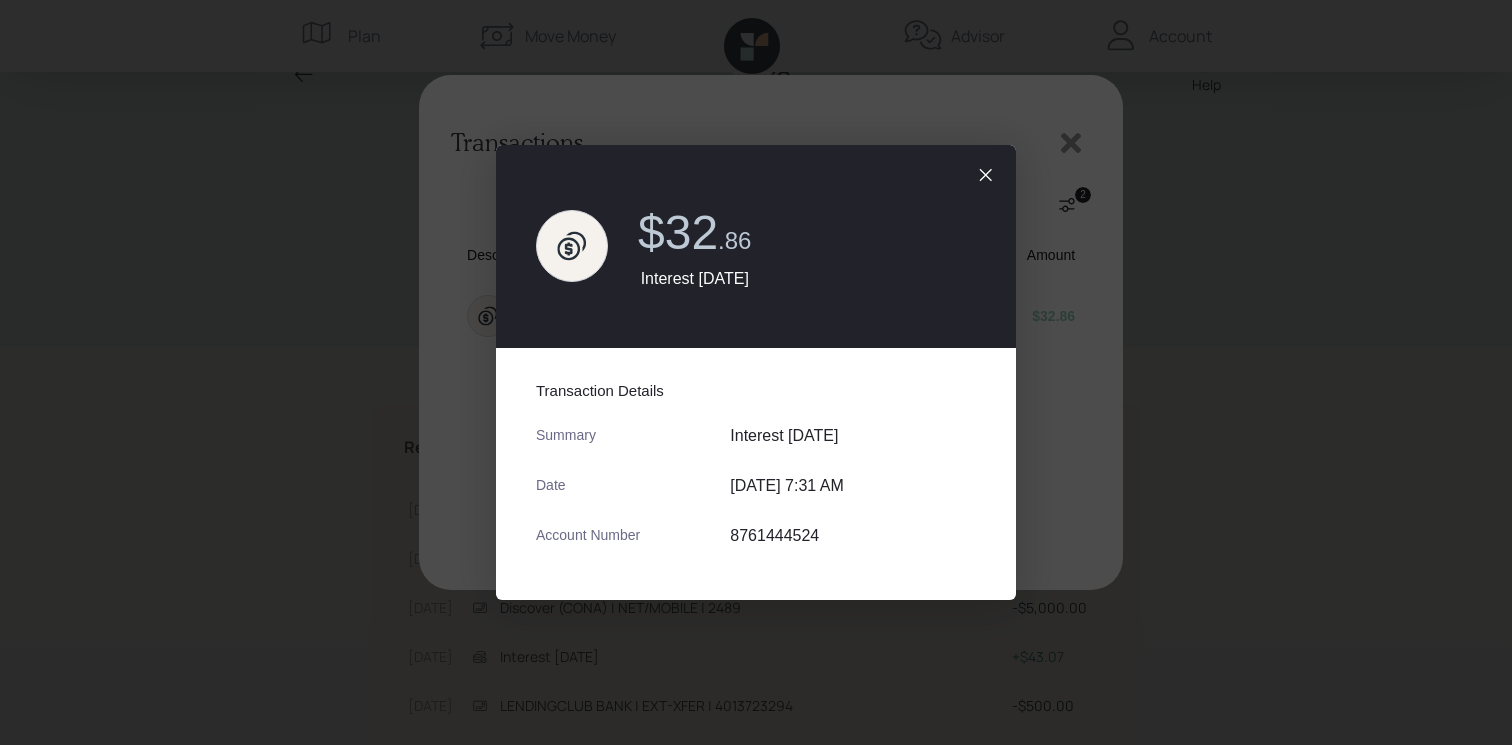 click on "$32 . 86 Interest [DATE]" at bounding box center [756, 246] 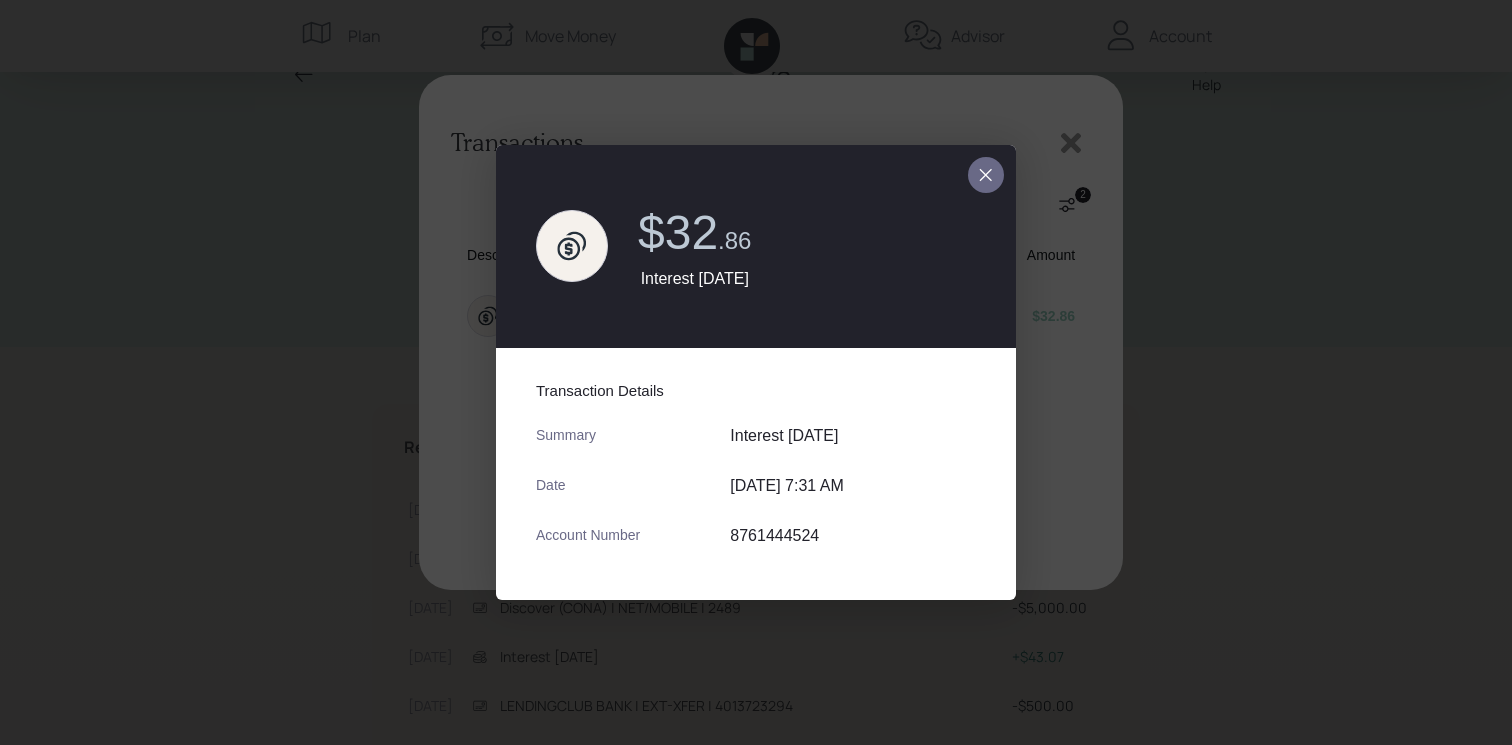 click 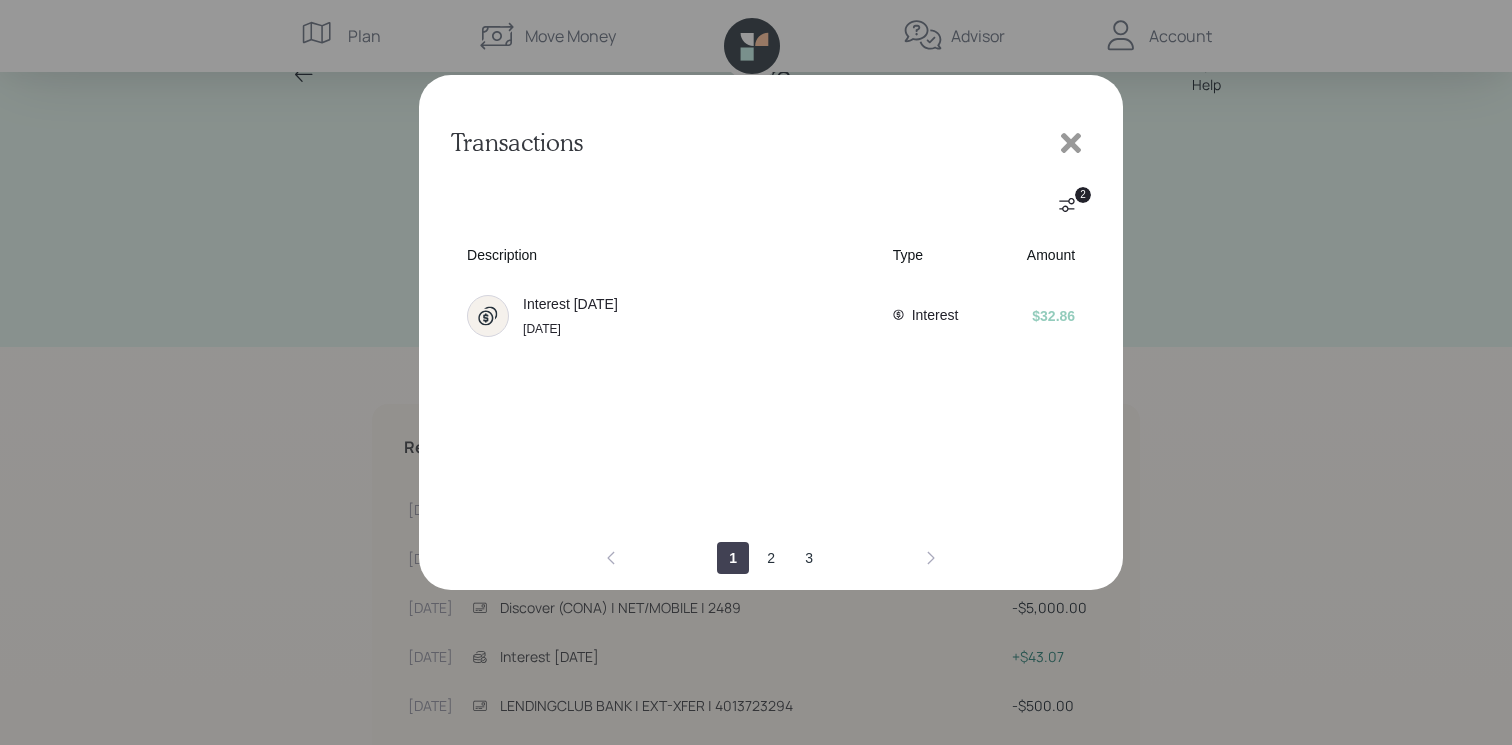 click 